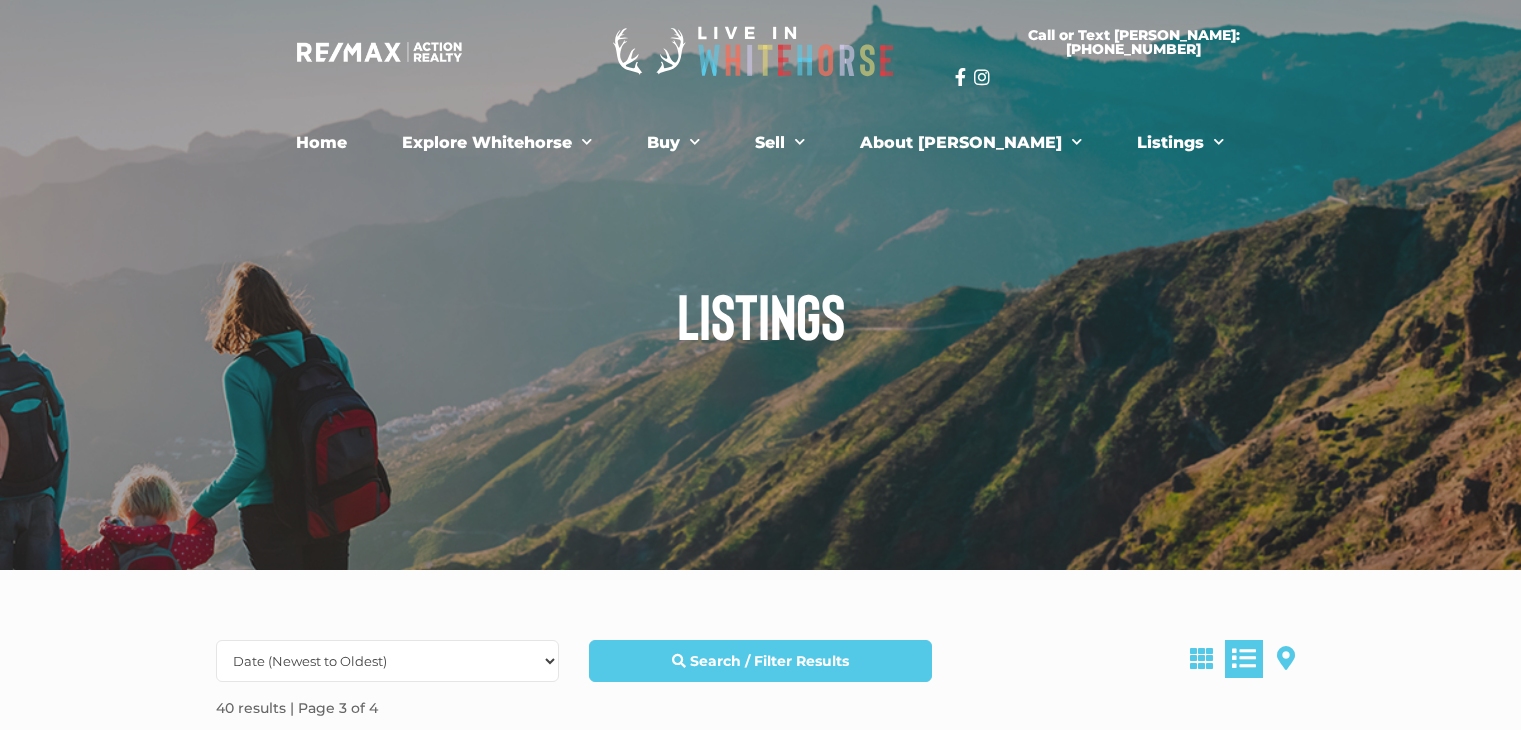 scroll, scrollTop: 0, scrollLeft: 0, axis: both 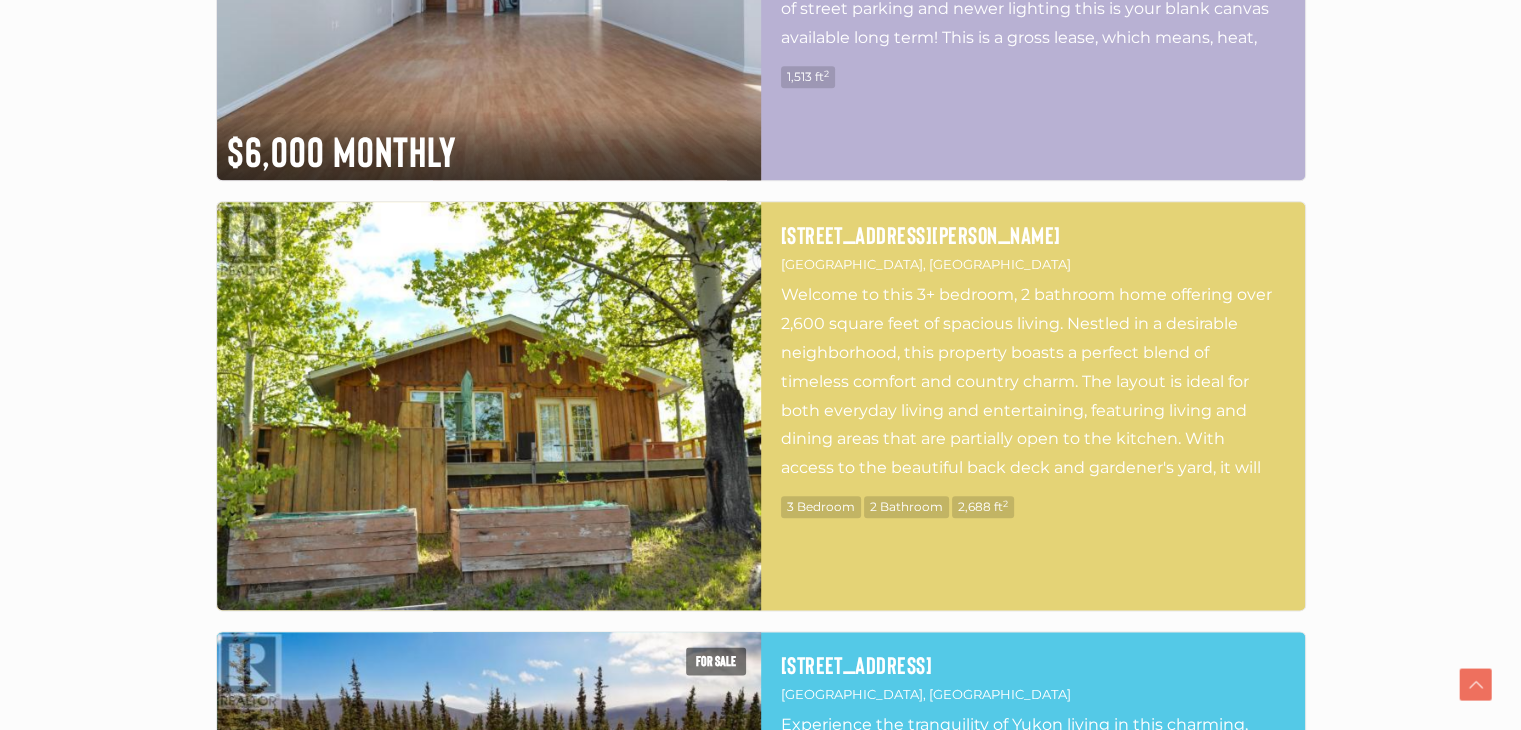 click at bounding box center [489, 406] 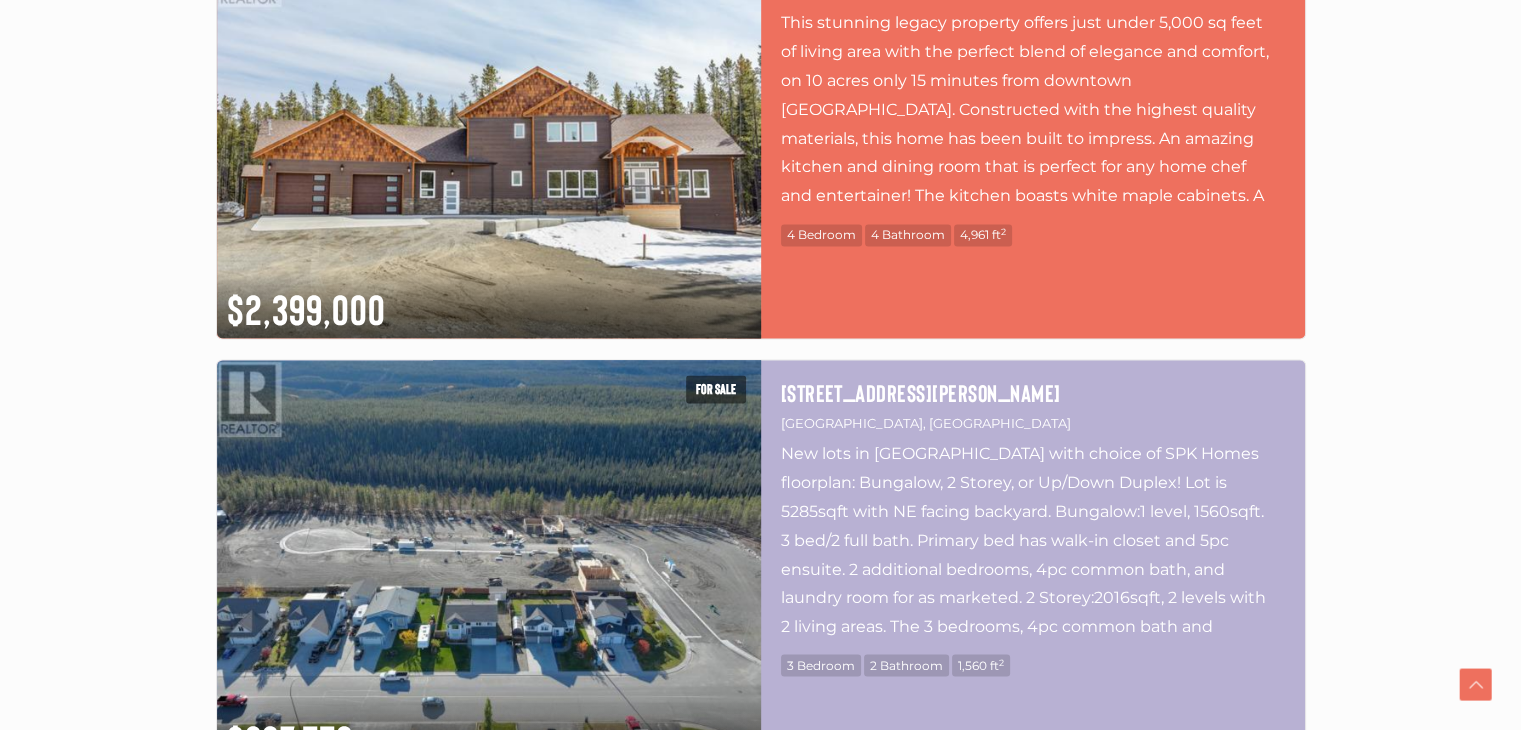 scroll, scrollTop: 3451, scrollLeft: 0, axis: vertical 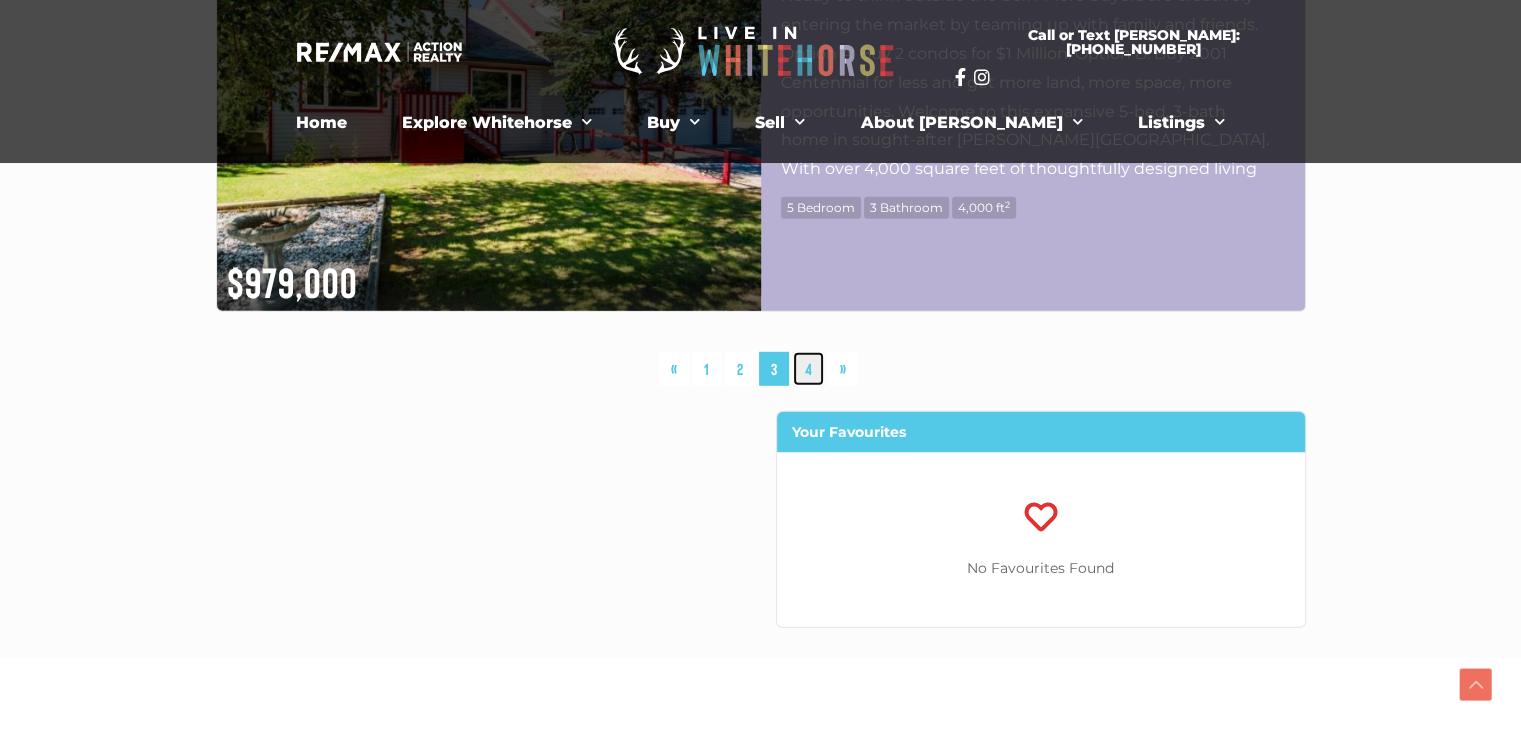click on "4" at bounding box center (808, 369) 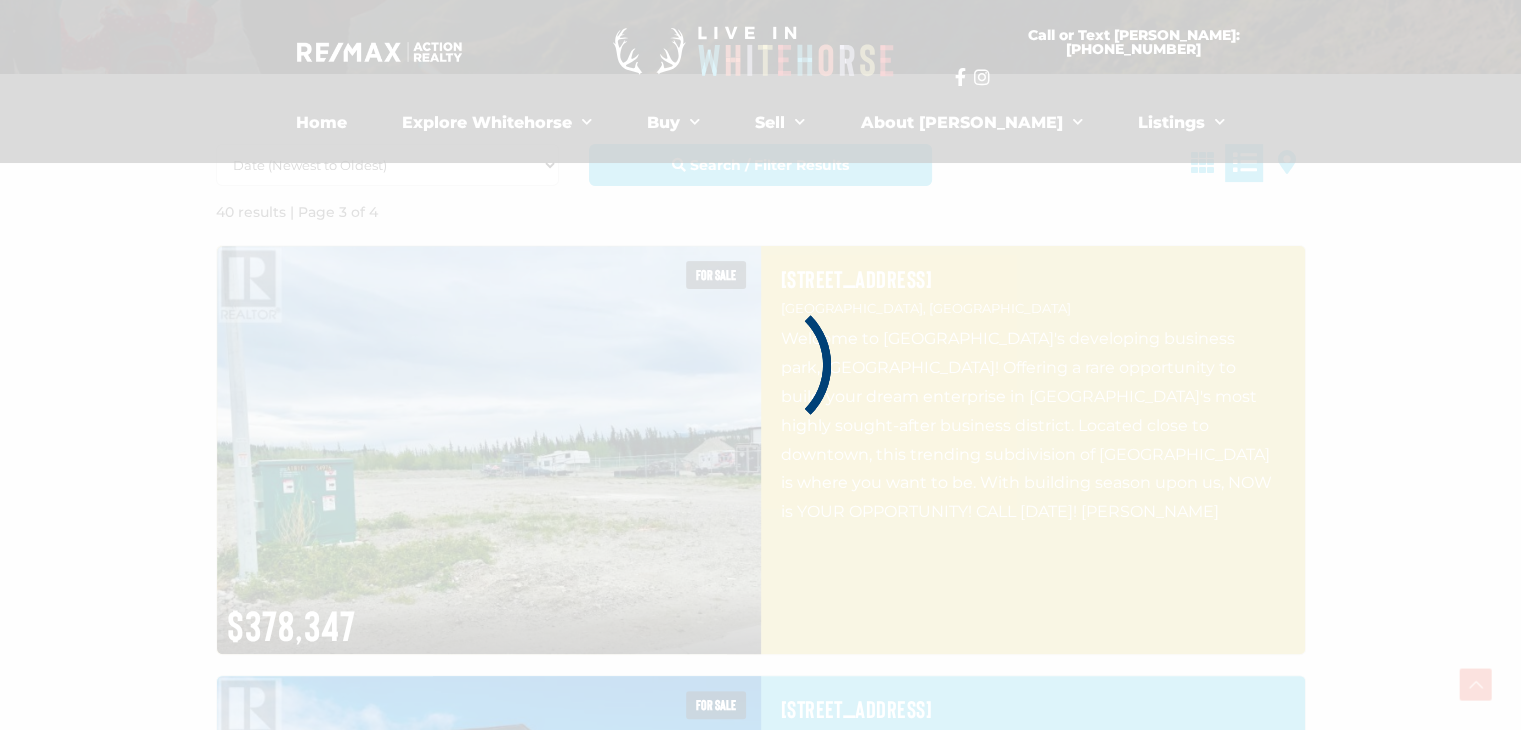 scroll, scrollTop: 490, scrollLeft: 0, axis: vertical 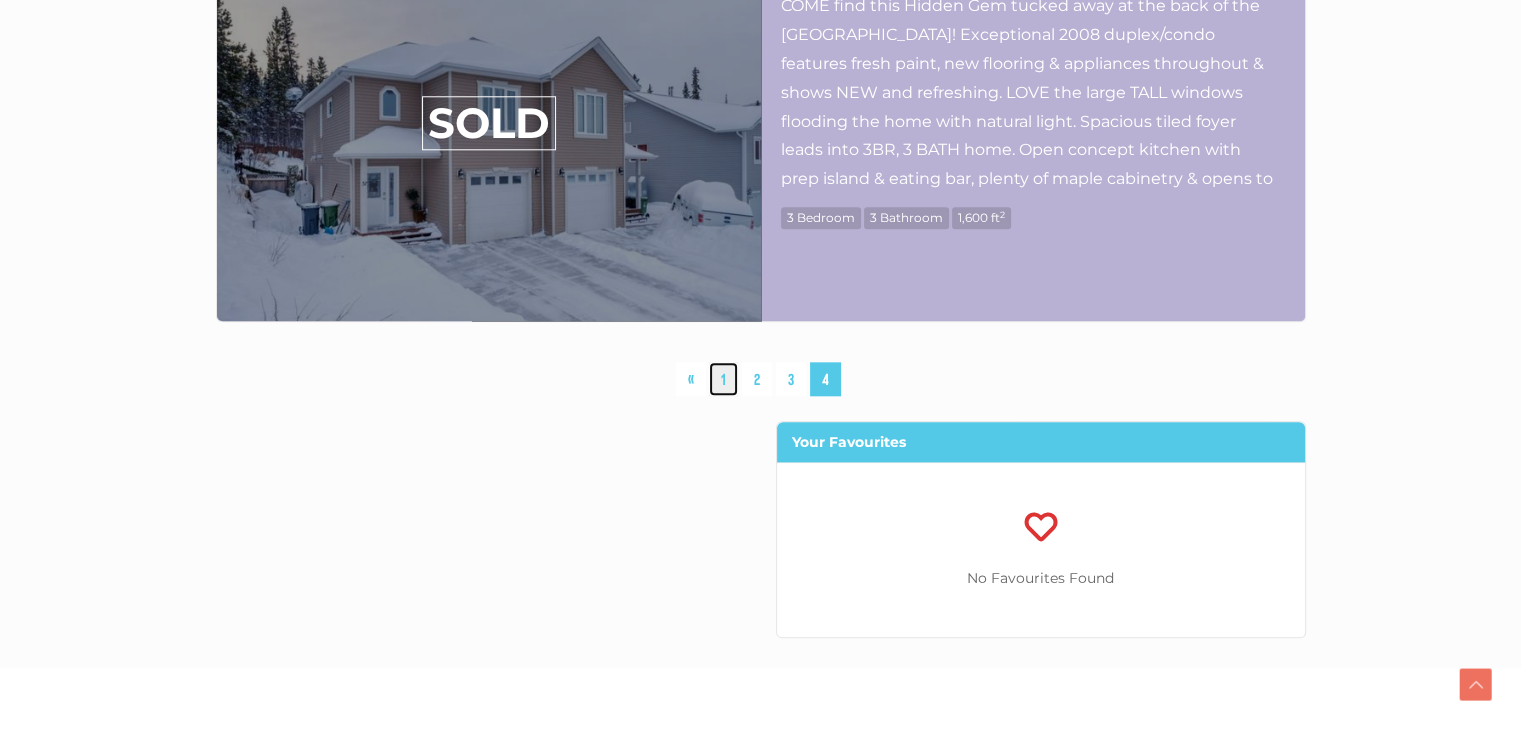 click on "1" at bounding box center (723, 379) 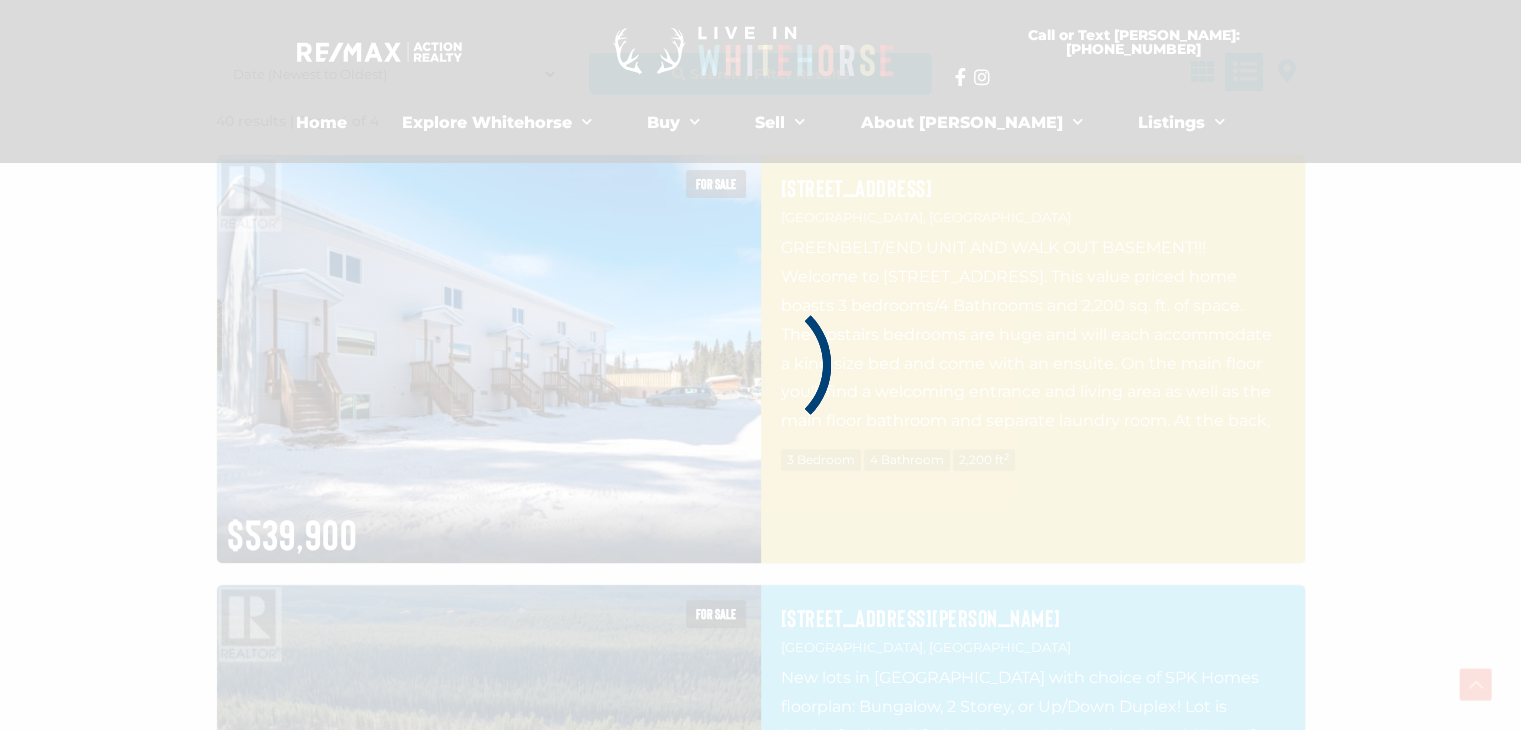 scroll, scrollTop: 490, scrollLeft: 0, axis: vertical 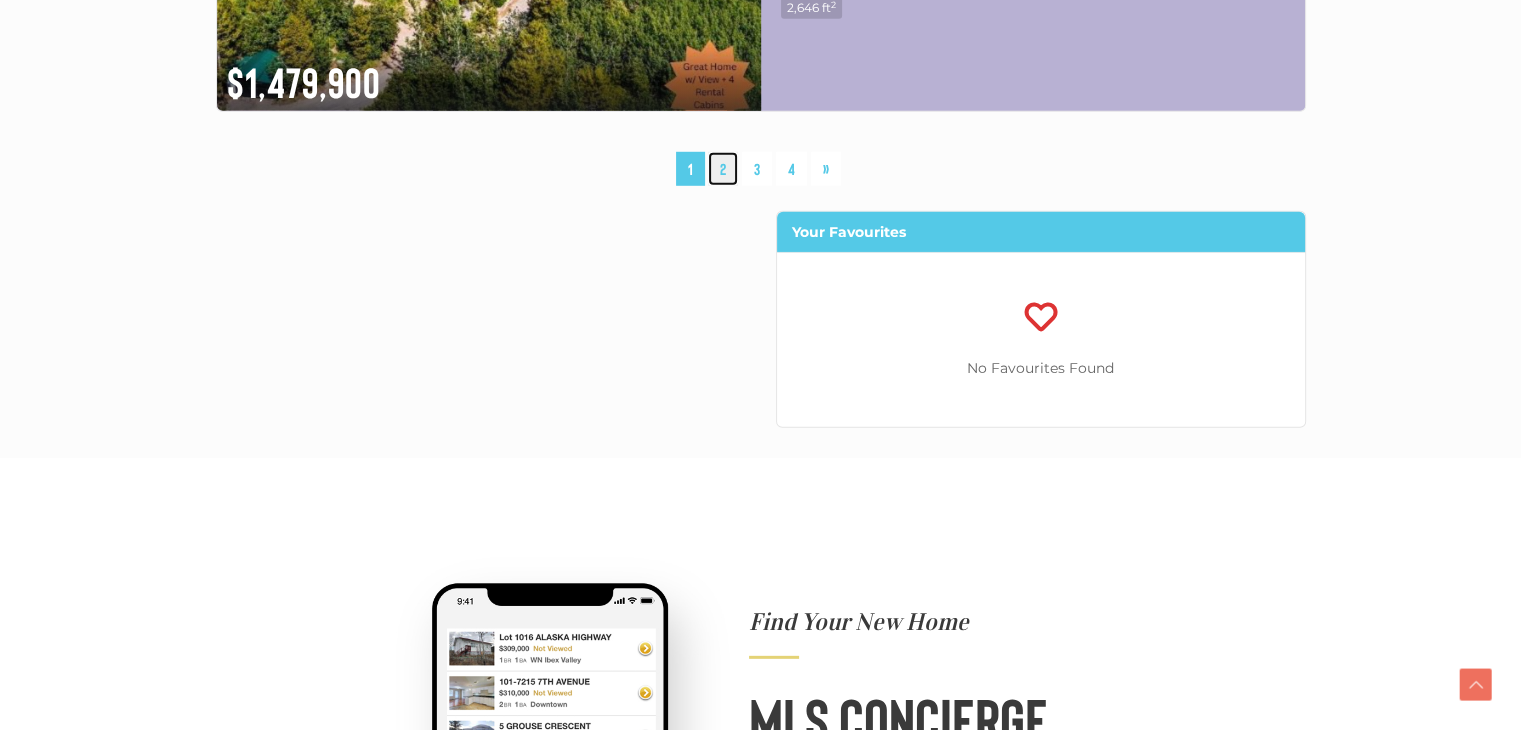 click on "2" at bounding box center (723, 169) 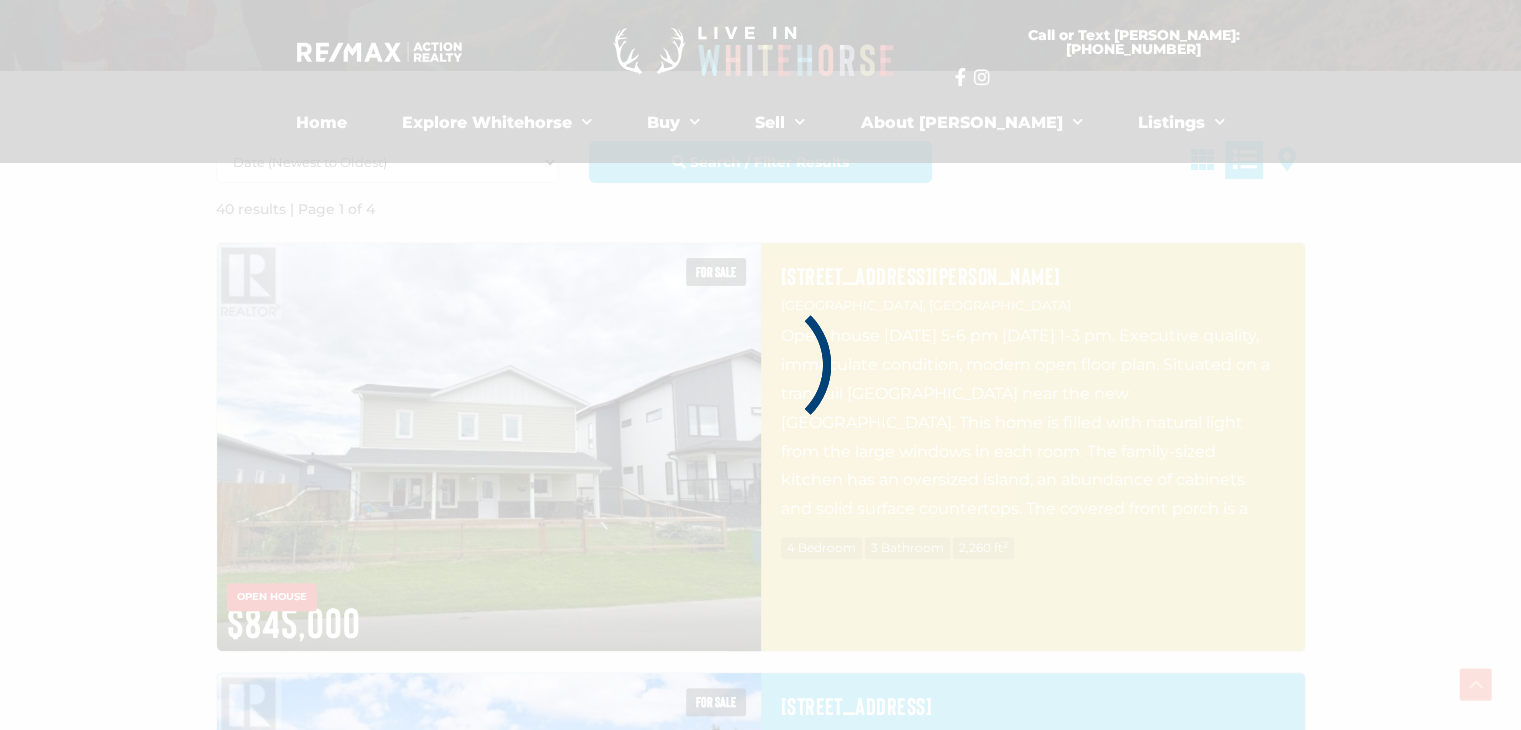 scroll, scrollTop: 490, scrollLeft: 0, axis: vertical 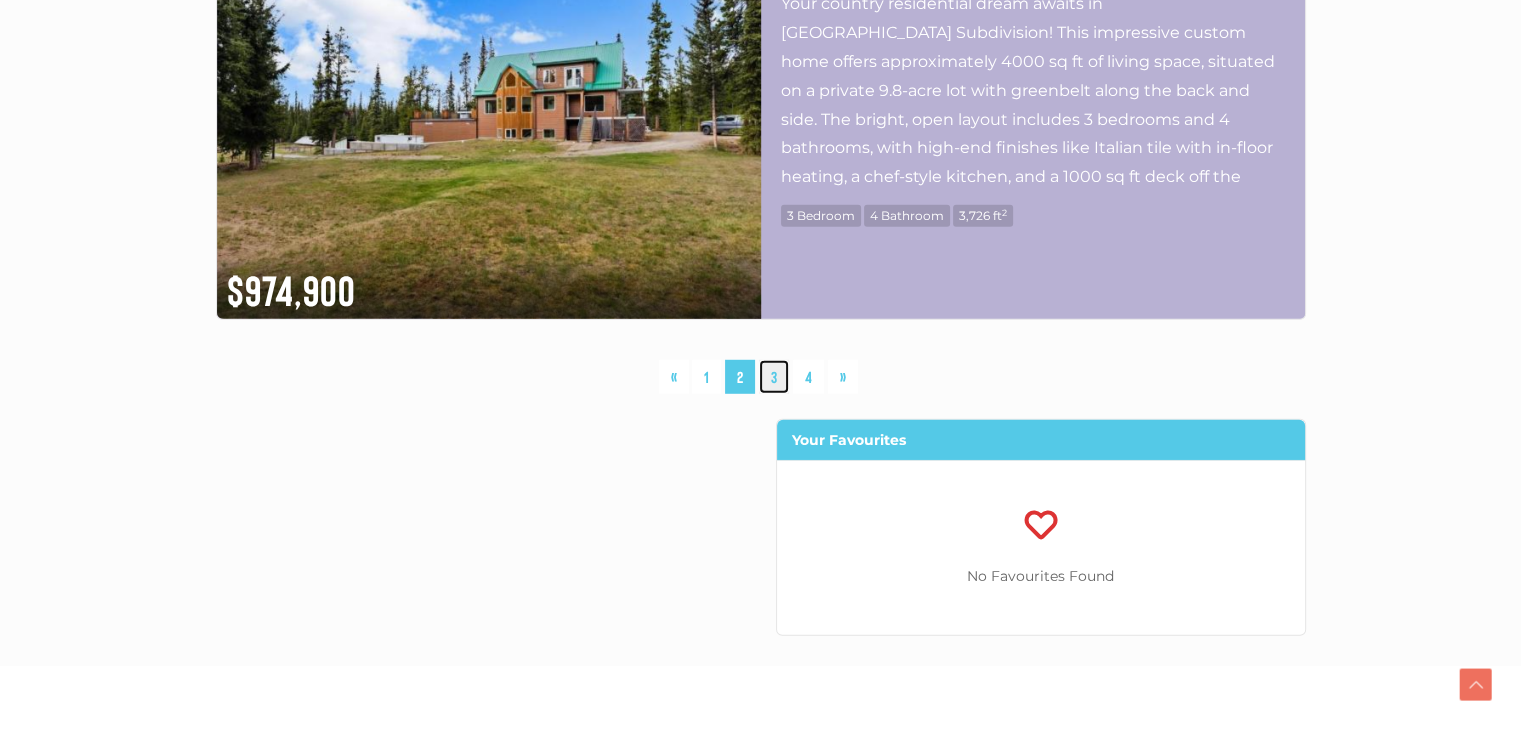 click on "3" at bounding box center [774, 377] 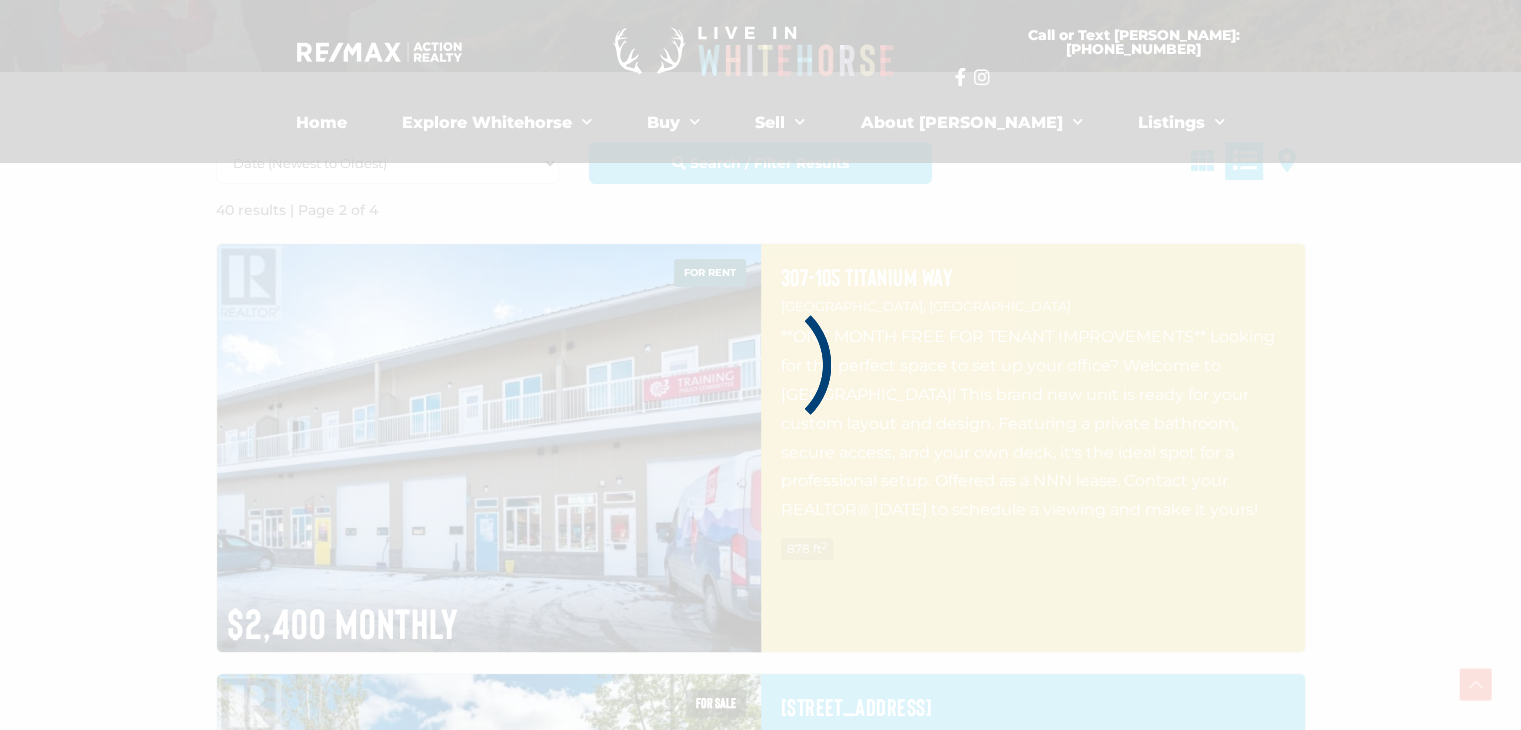 scroll, scrollTop: 490, scrollLeft: 0, axis: vertical 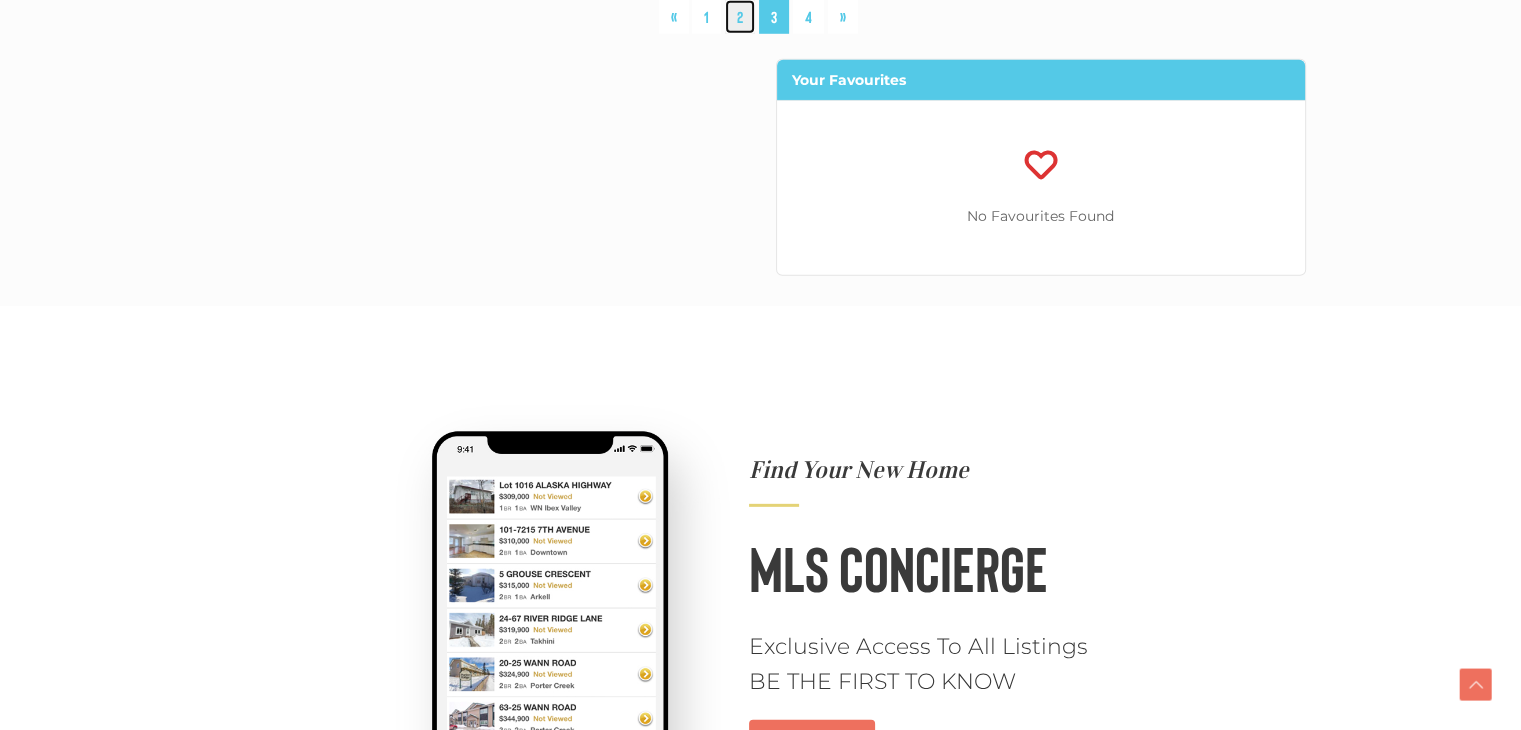 click on "2" at bounding box center (740, 17) 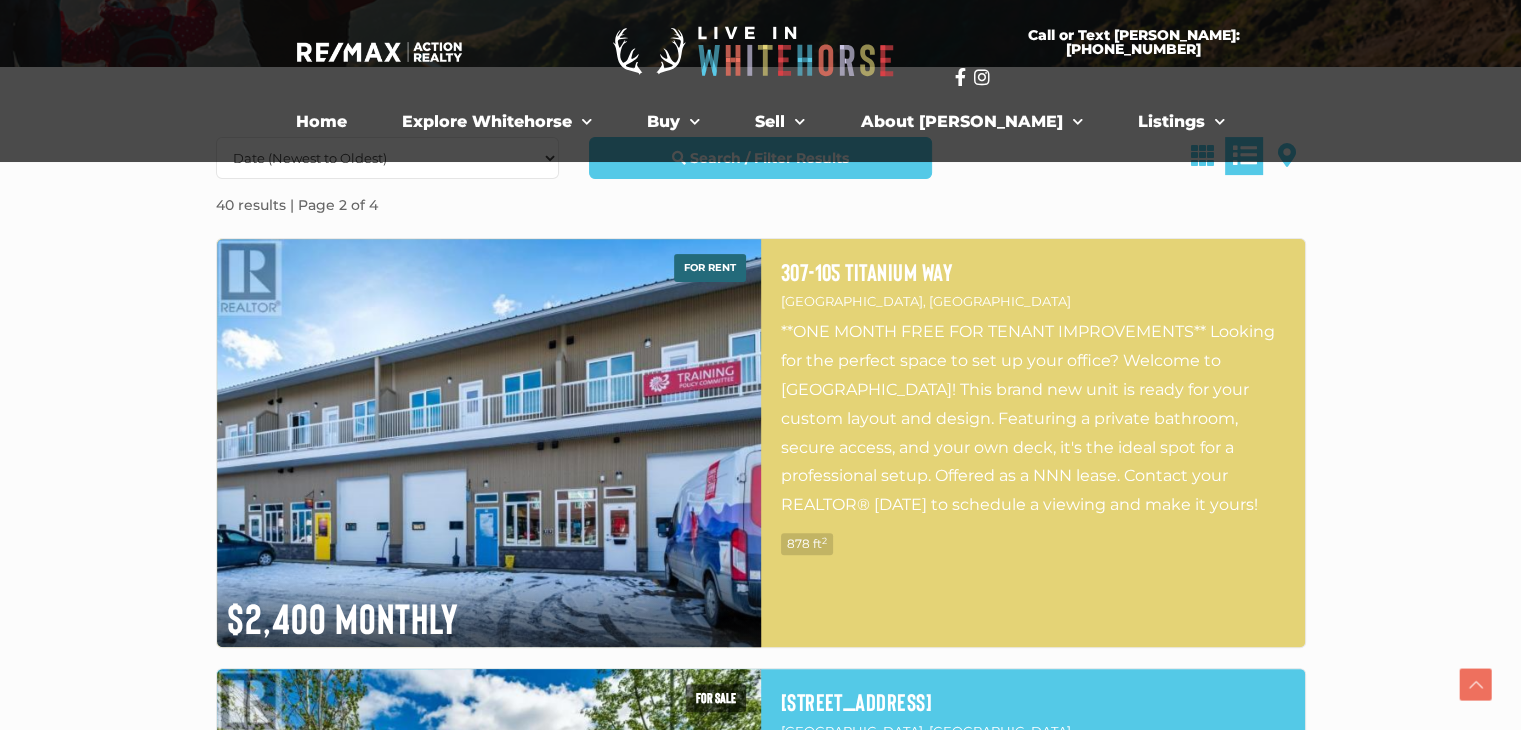 scroll, scrollTop: 490, scrollLeft: 0, axis: vertical 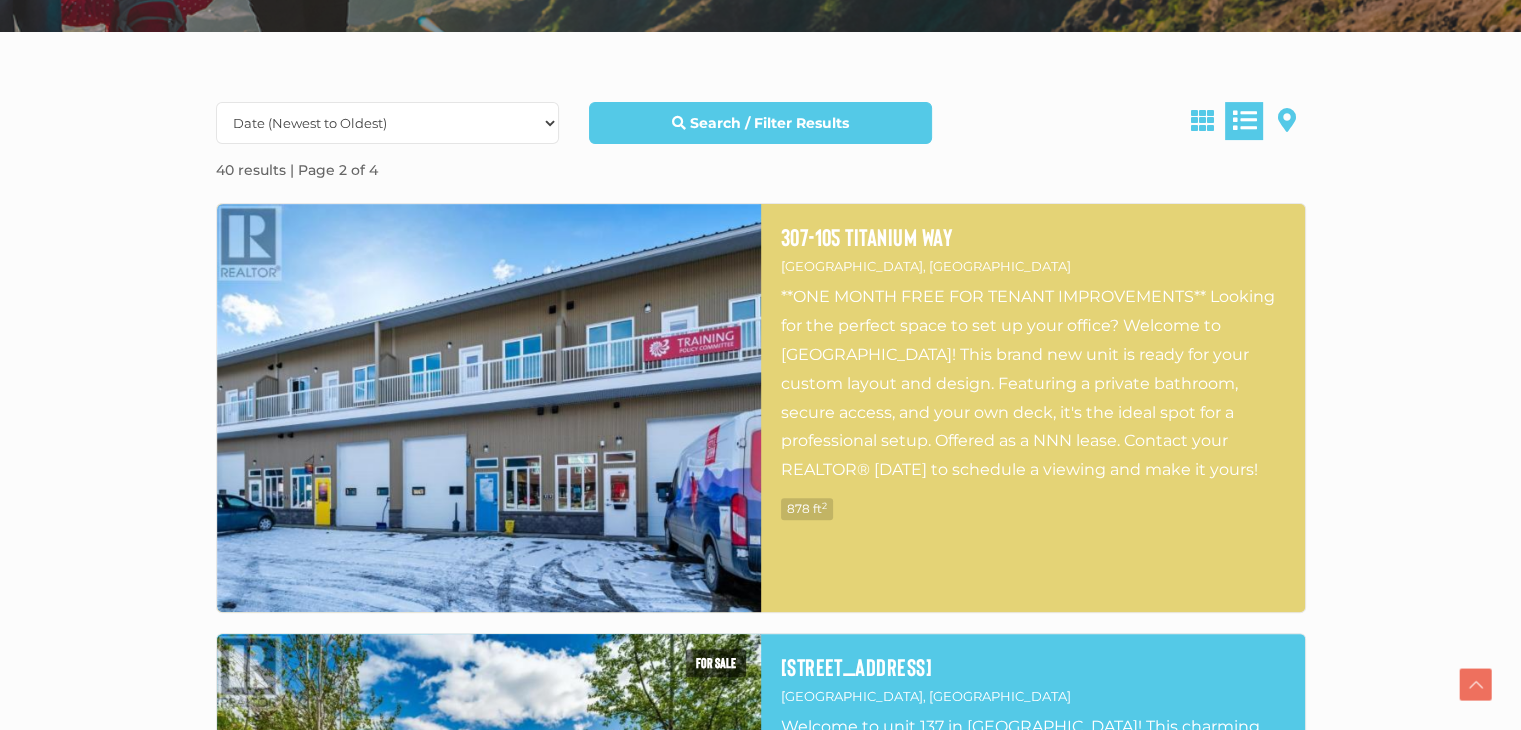 click at bounding box center (489, 408) 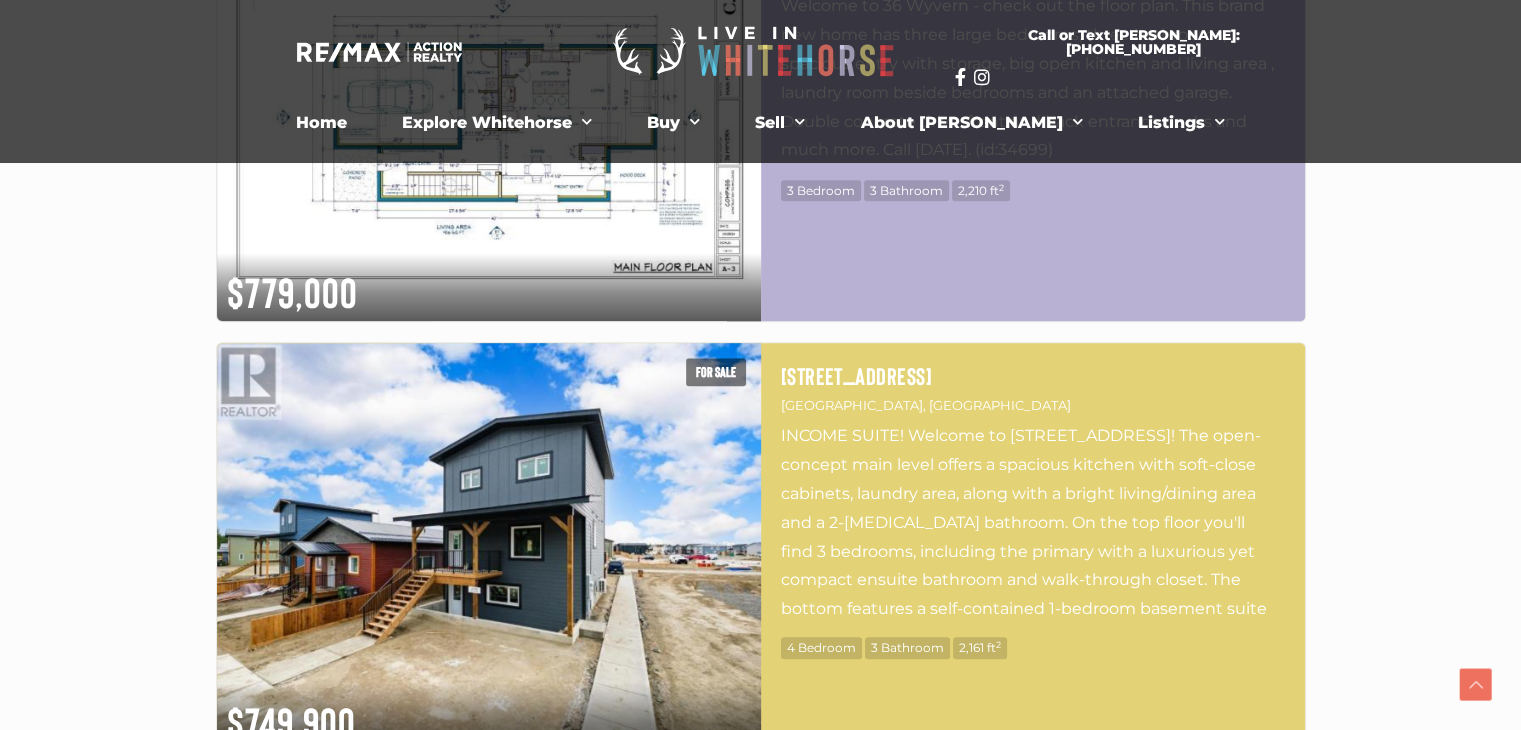 scroll, scrollTop: 5569, scrollLeft: 0, axis: vertical 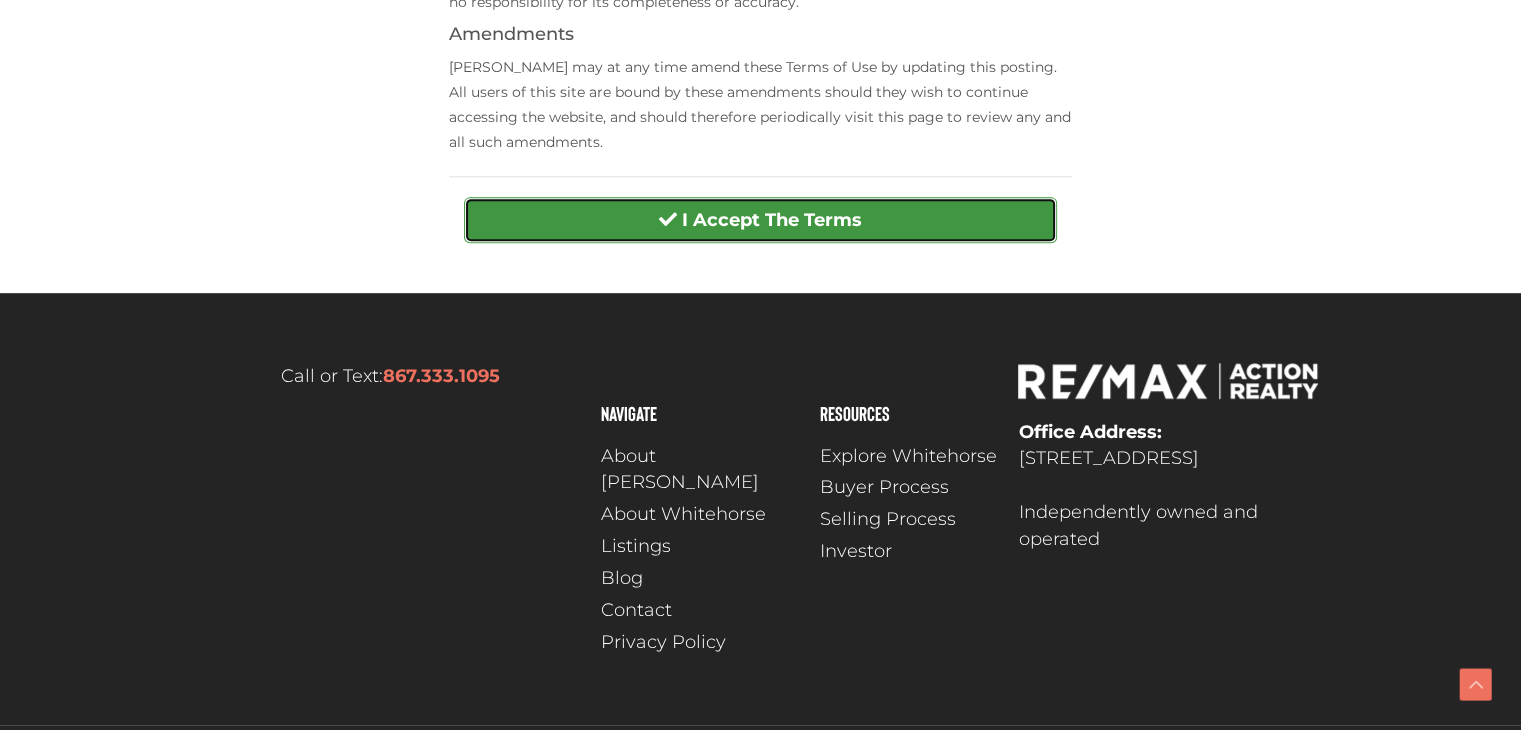 click on "I Accept The Terms" at bounding box center [760, 220] 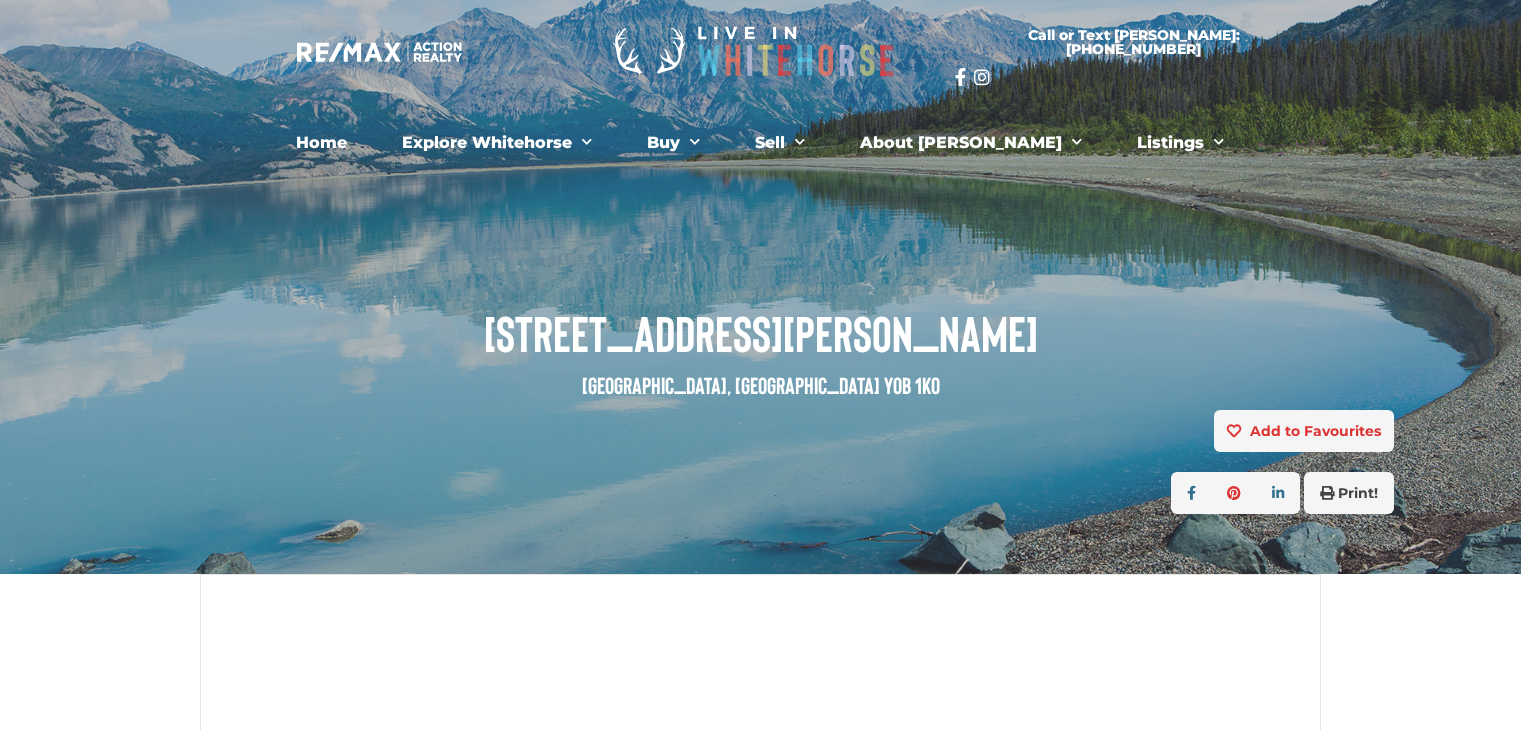 scroll, scrollTop: 0, scrollLeft: 0, axis: both 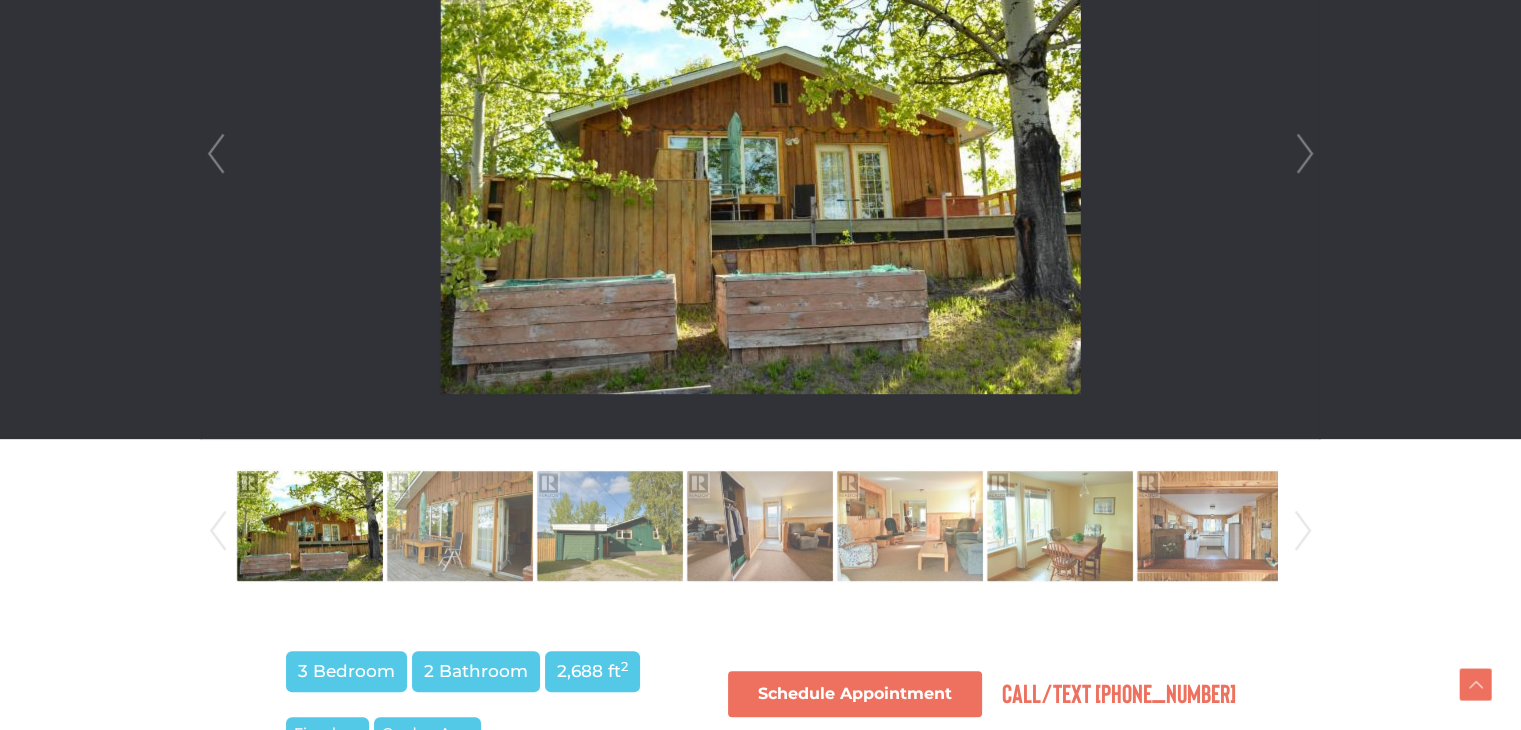 click on "Next" at bounding box center [1305, 154] 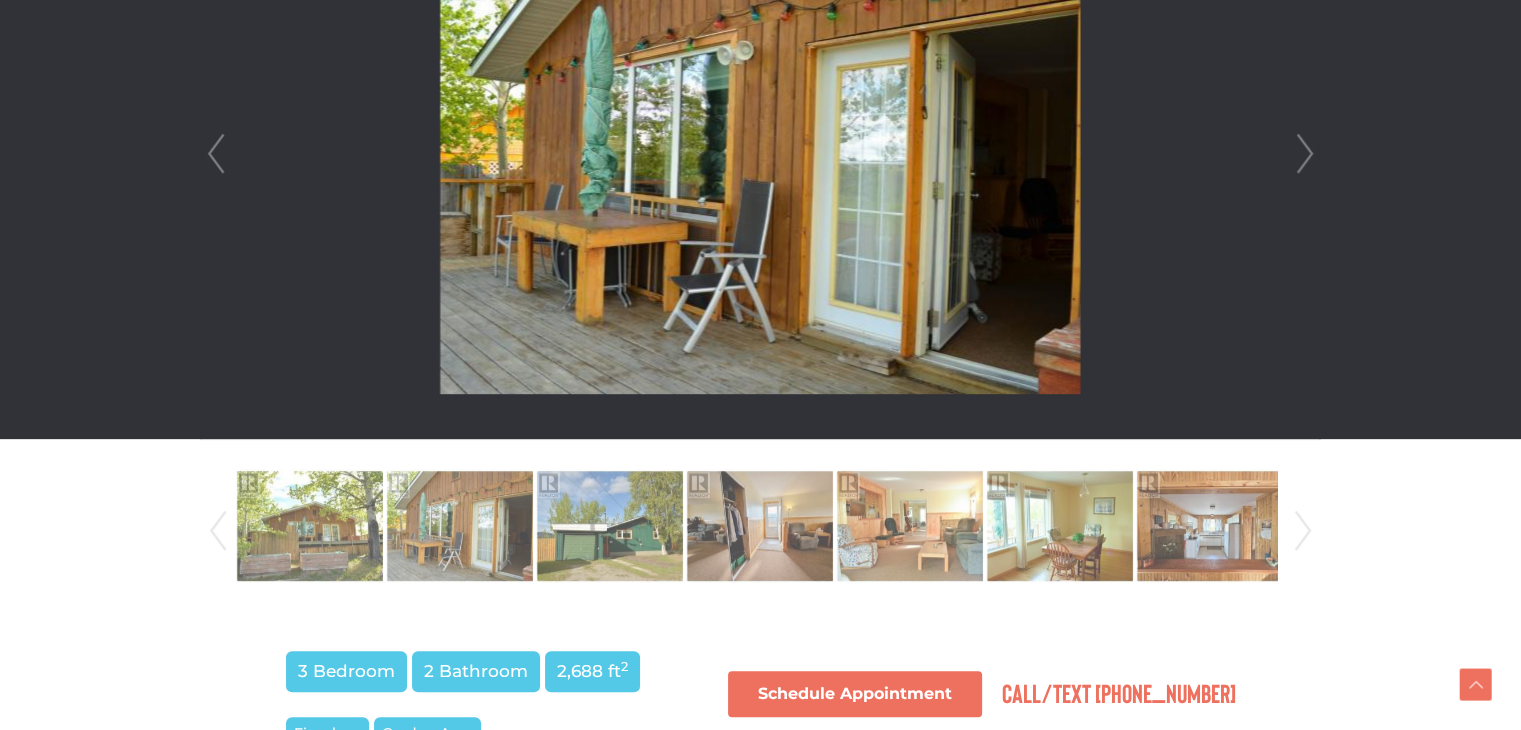 click on "Next" at bounding box center (1305, 154) 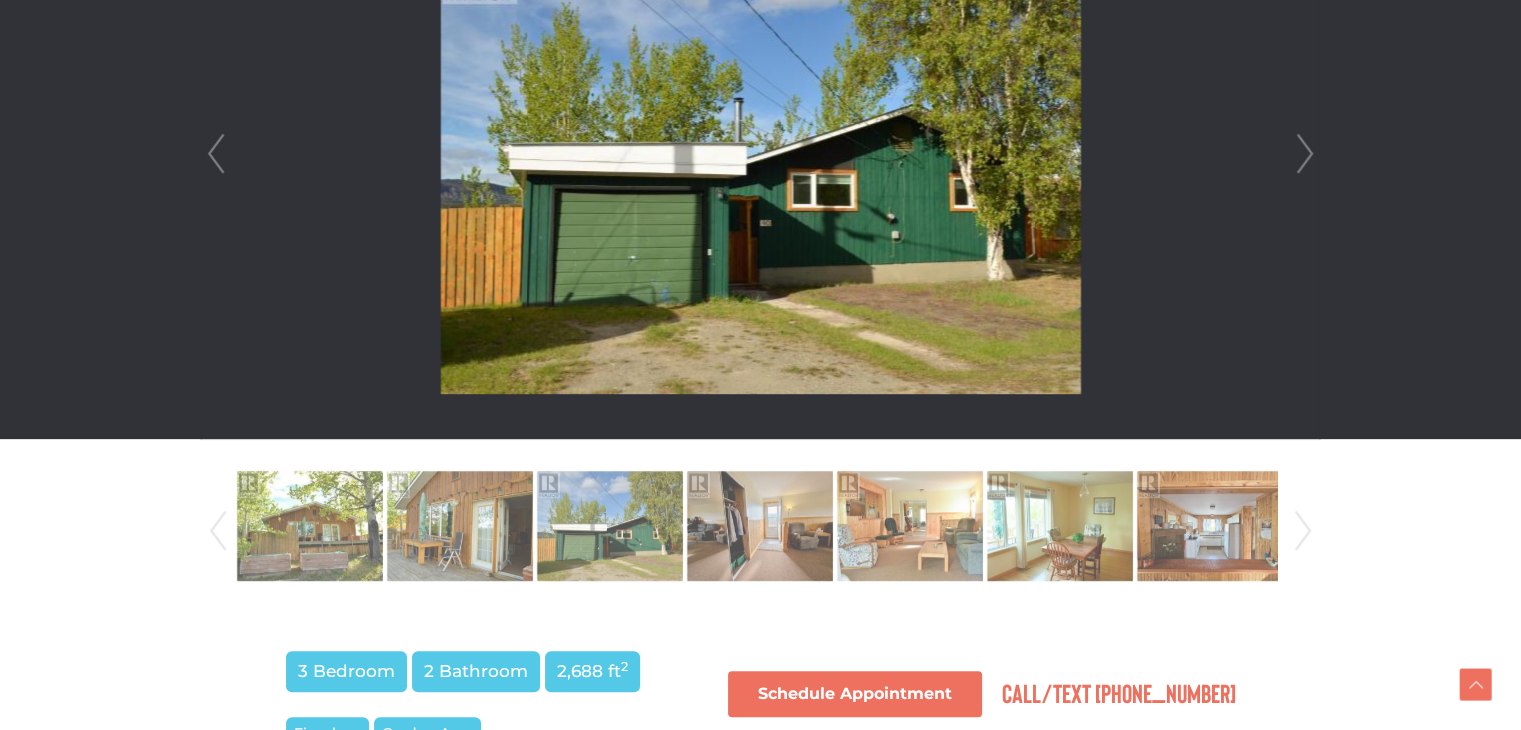 click on "Next" at bounding box center [1305, 154] 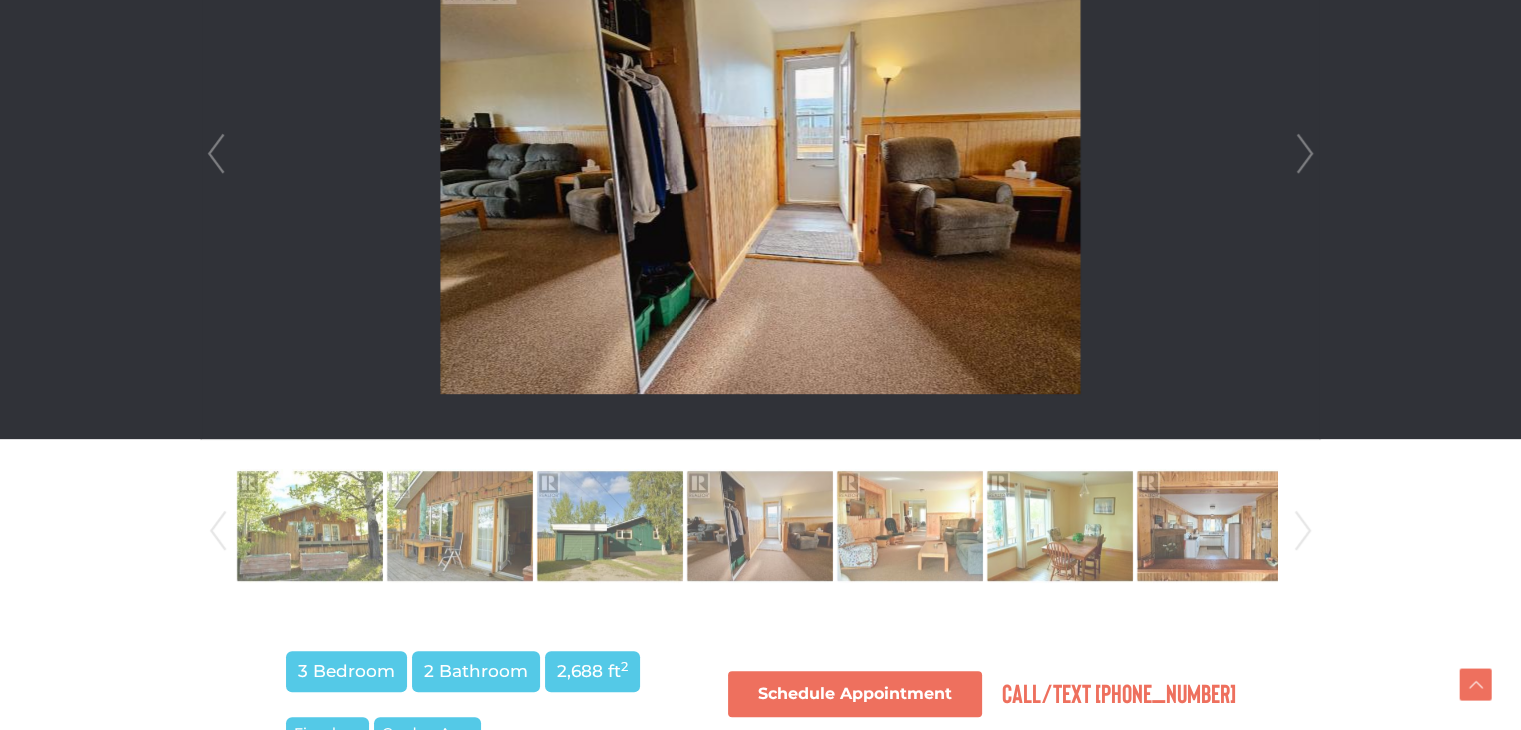 click on "Next" at bounding box center (1305, 154) 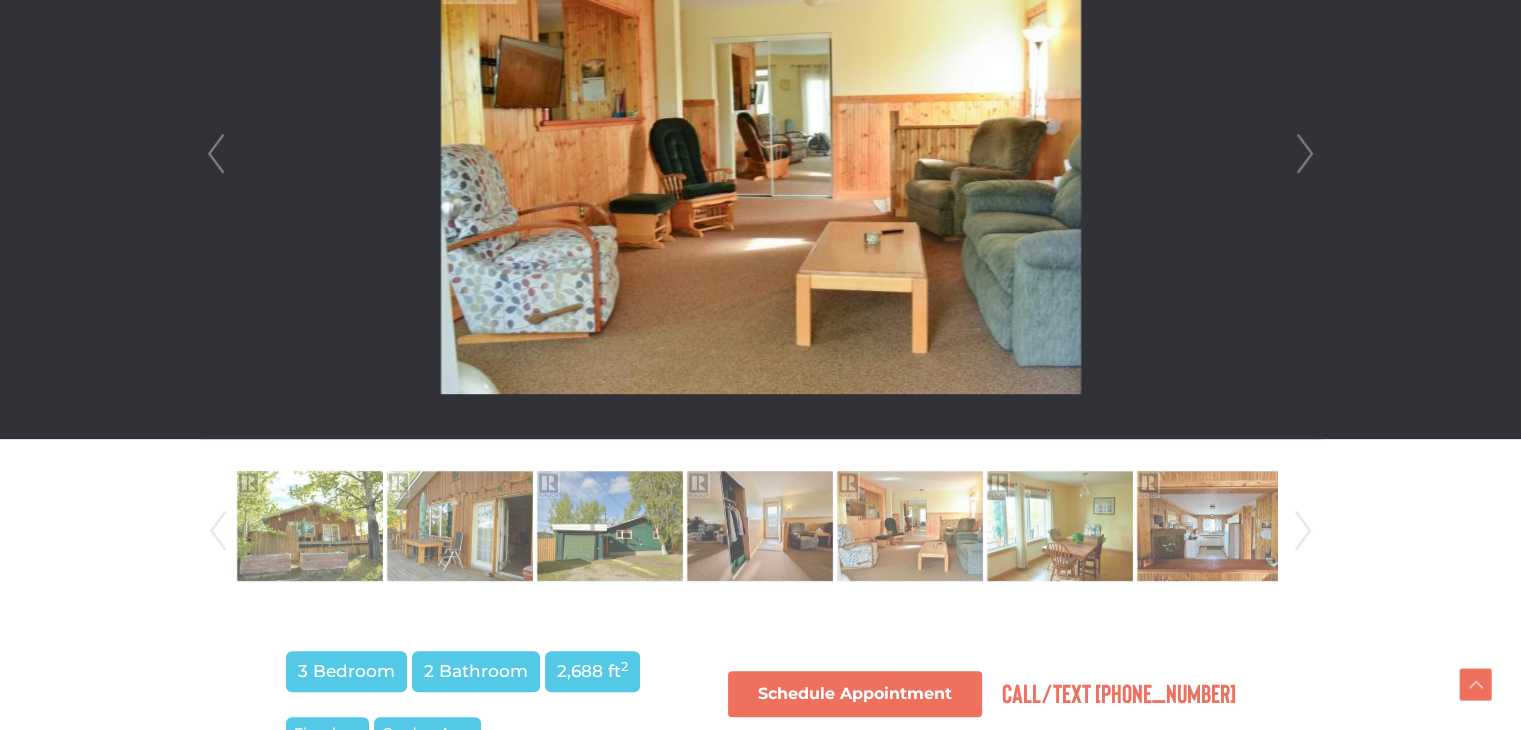 click on "Next" at bounding box center [1305, 154] 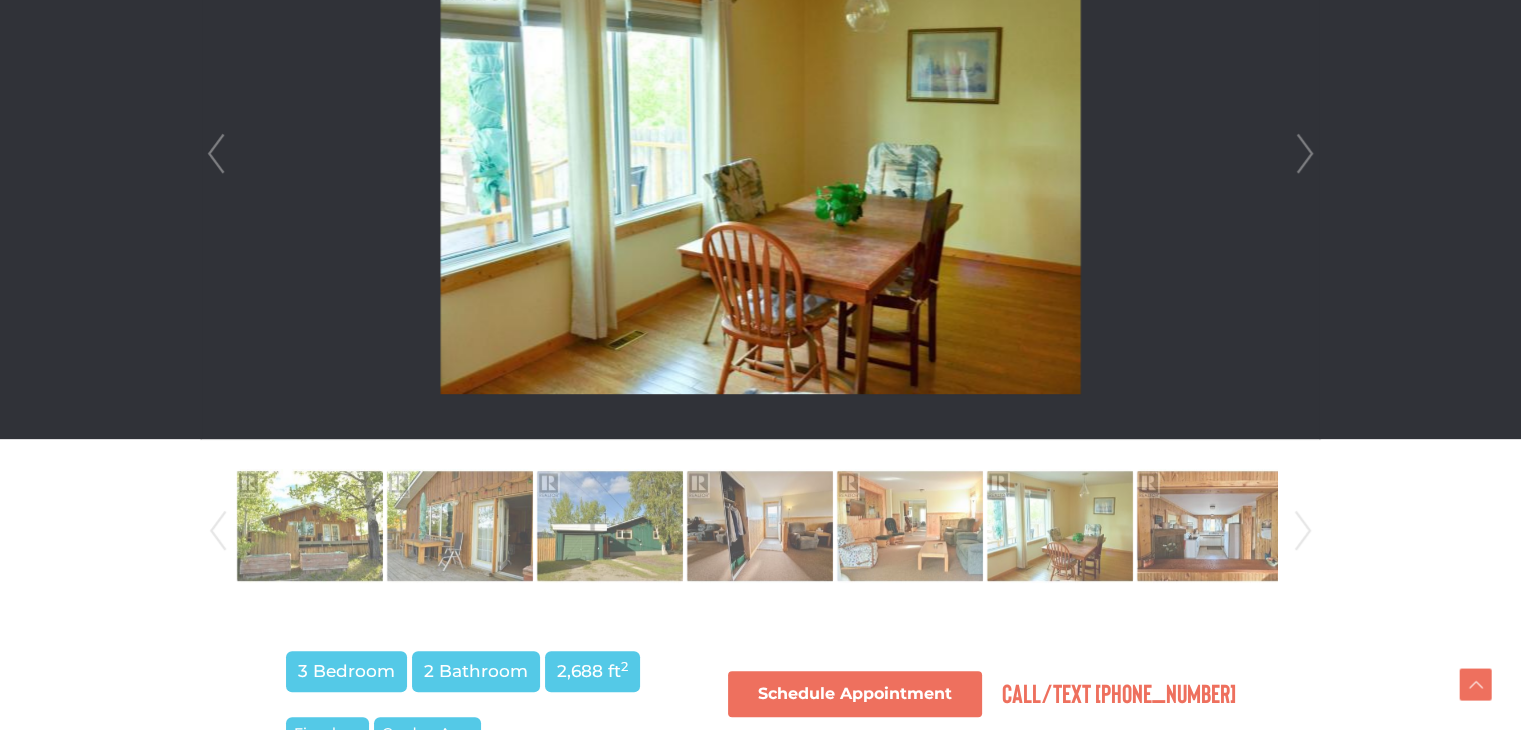 click on "Next" at bounding box center [1305, 154] 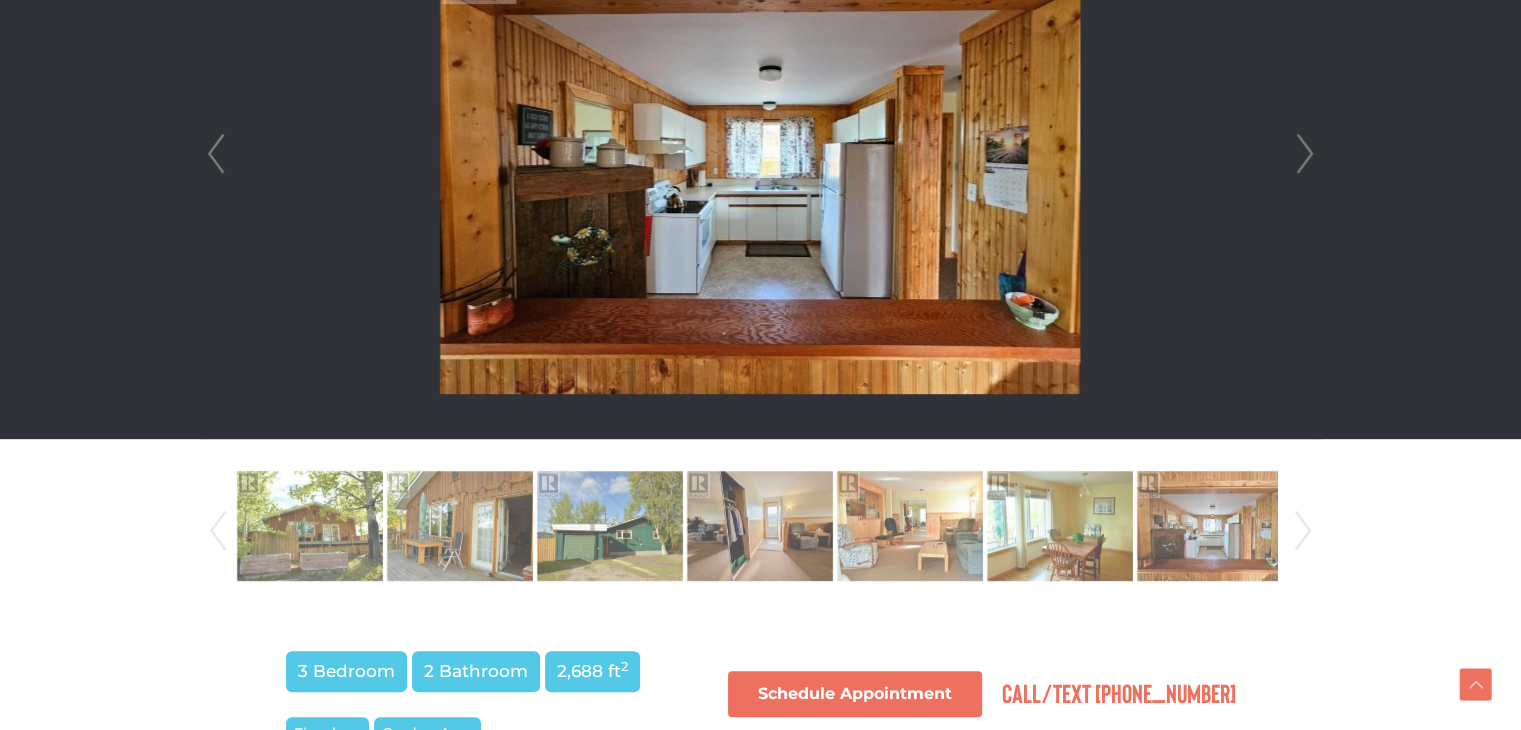 click on "Next" at bounding box center [1305, 154] 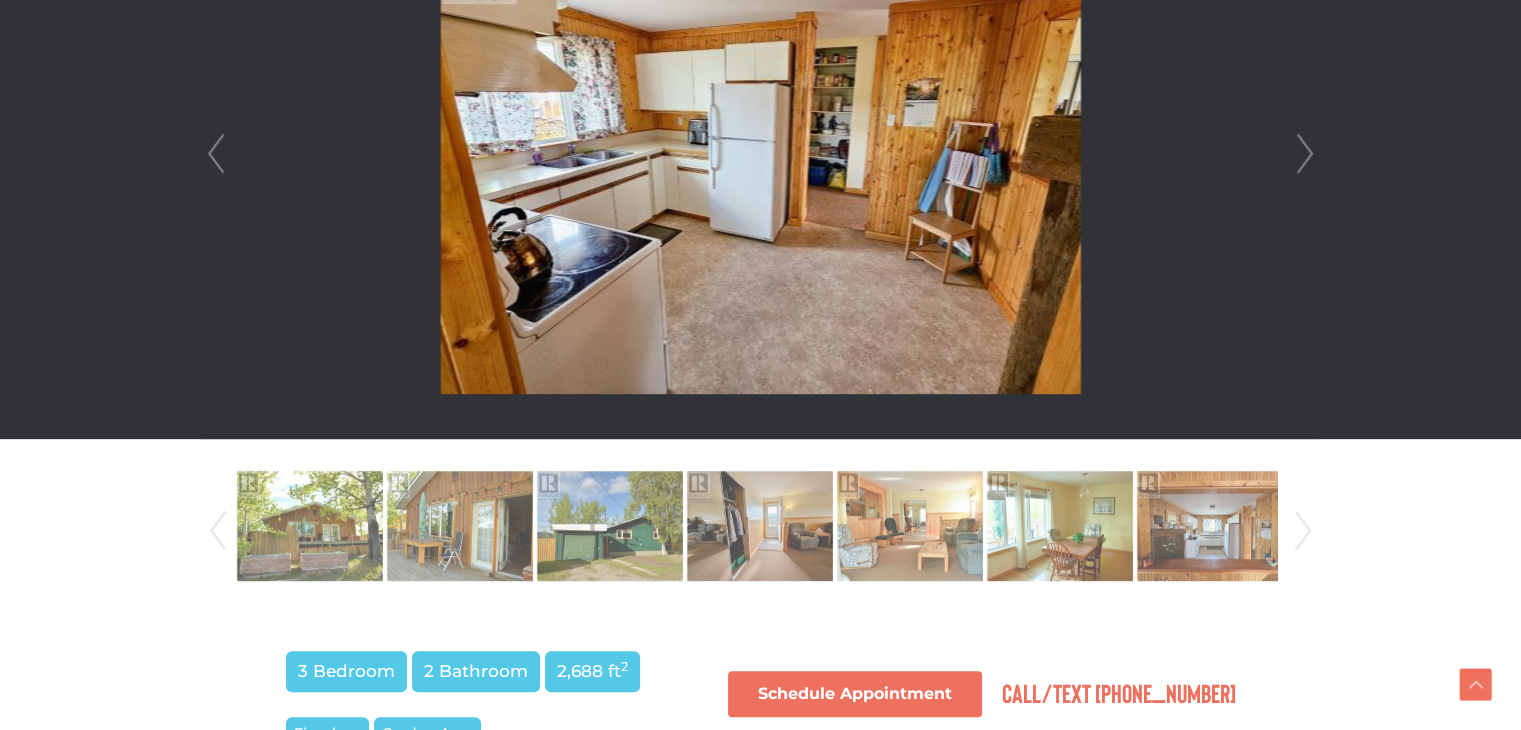 click on "Next" at bounding box center (1305, 154) 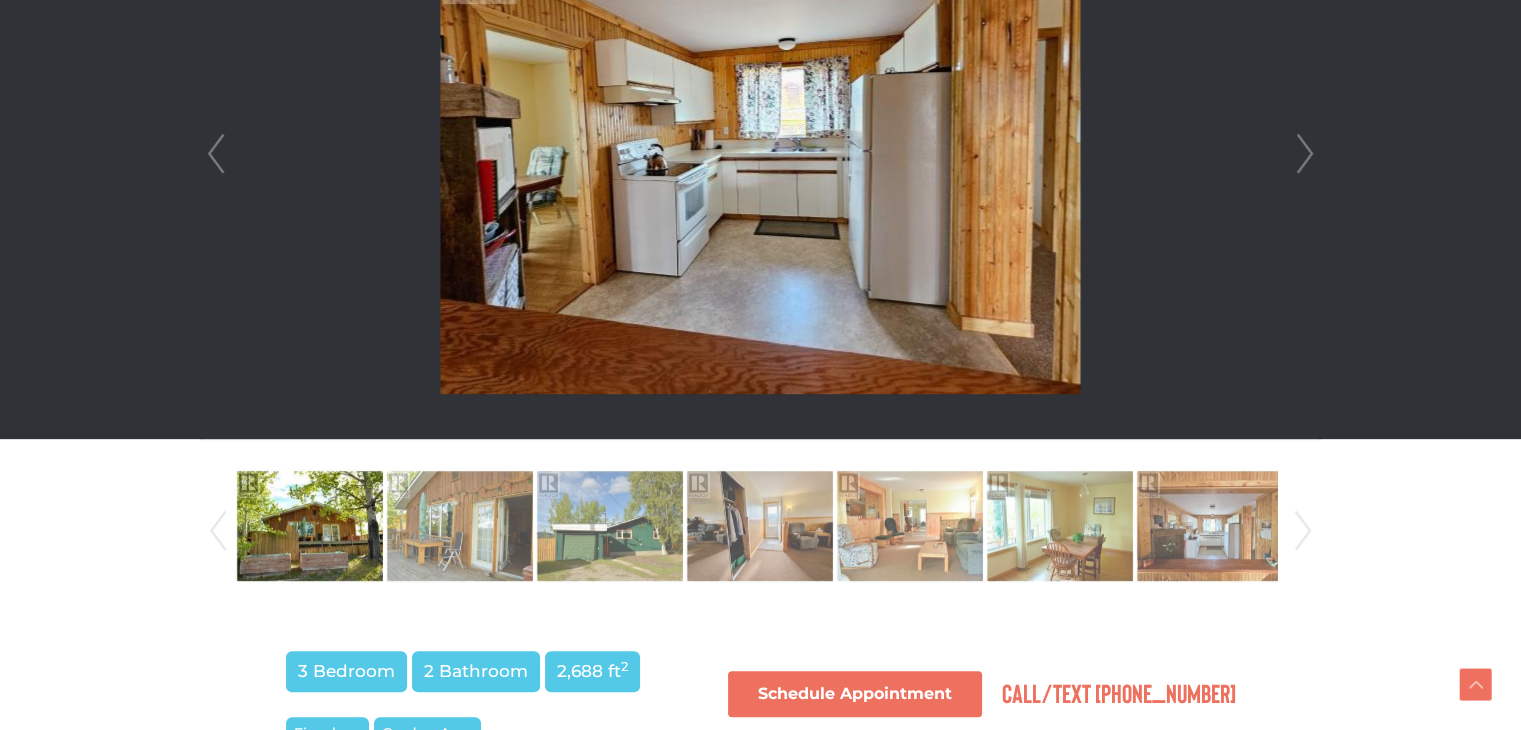 click on "Next" at bounding box center (1305, 154) 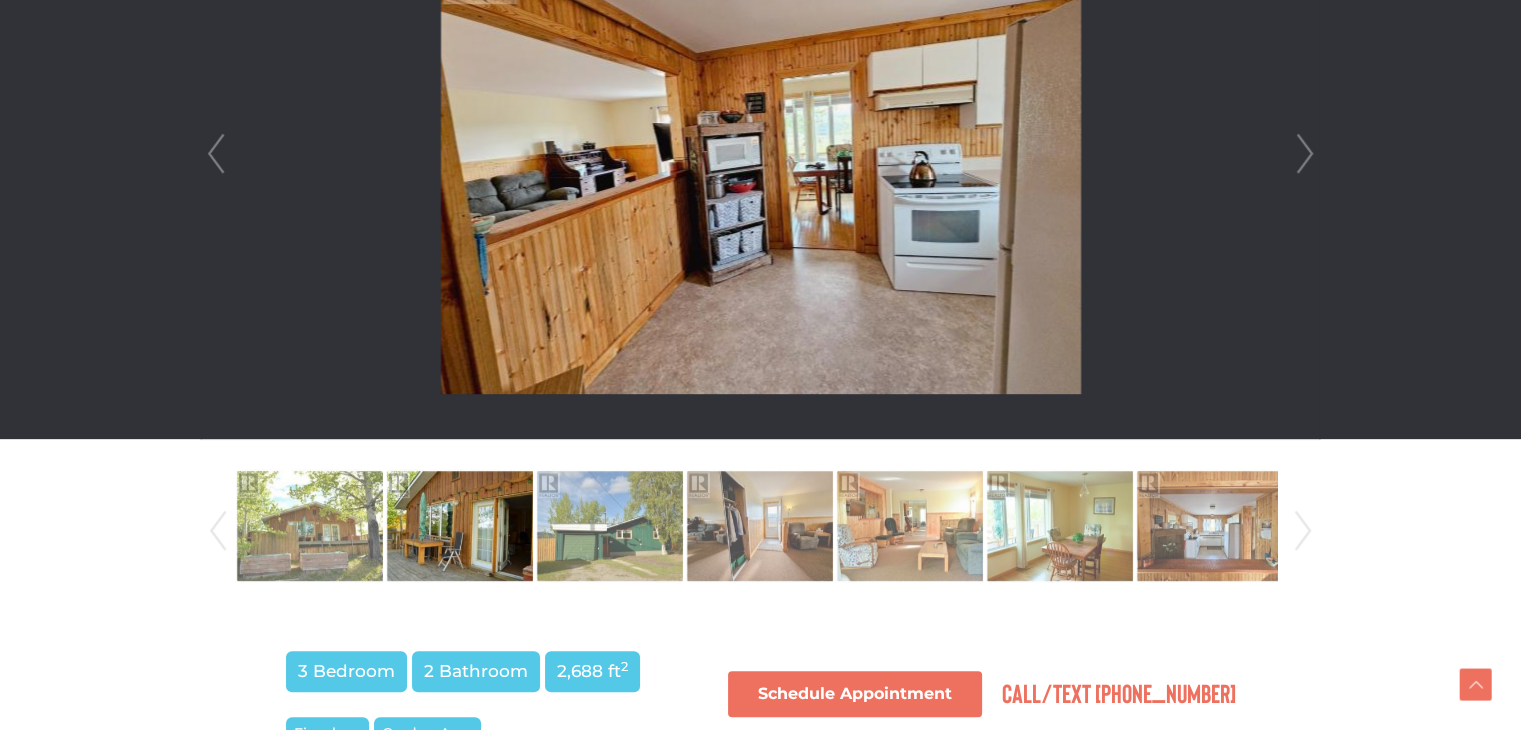 click on "Next" at bounding box center (1305, 154) 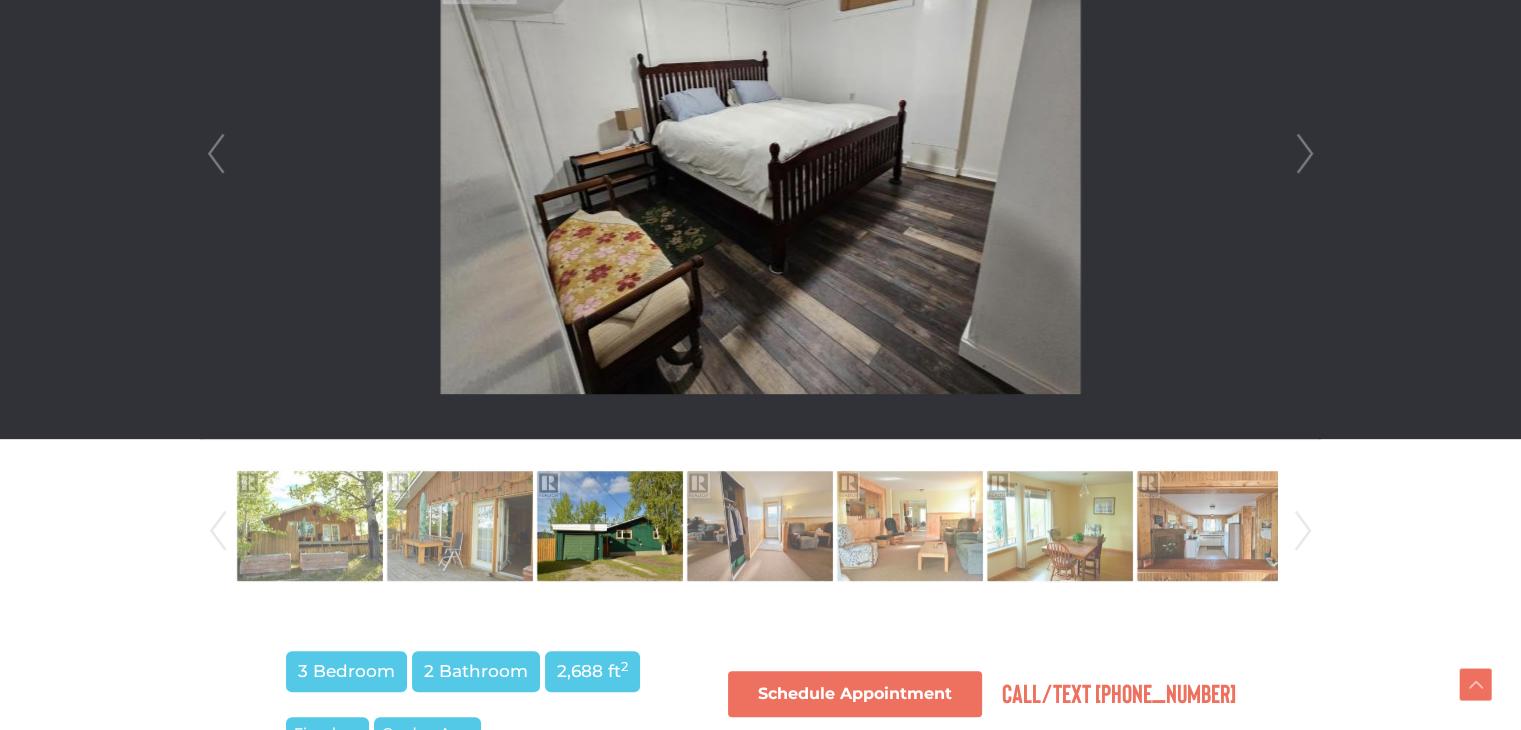 click on "Next" at bounding box center [1305, 154] 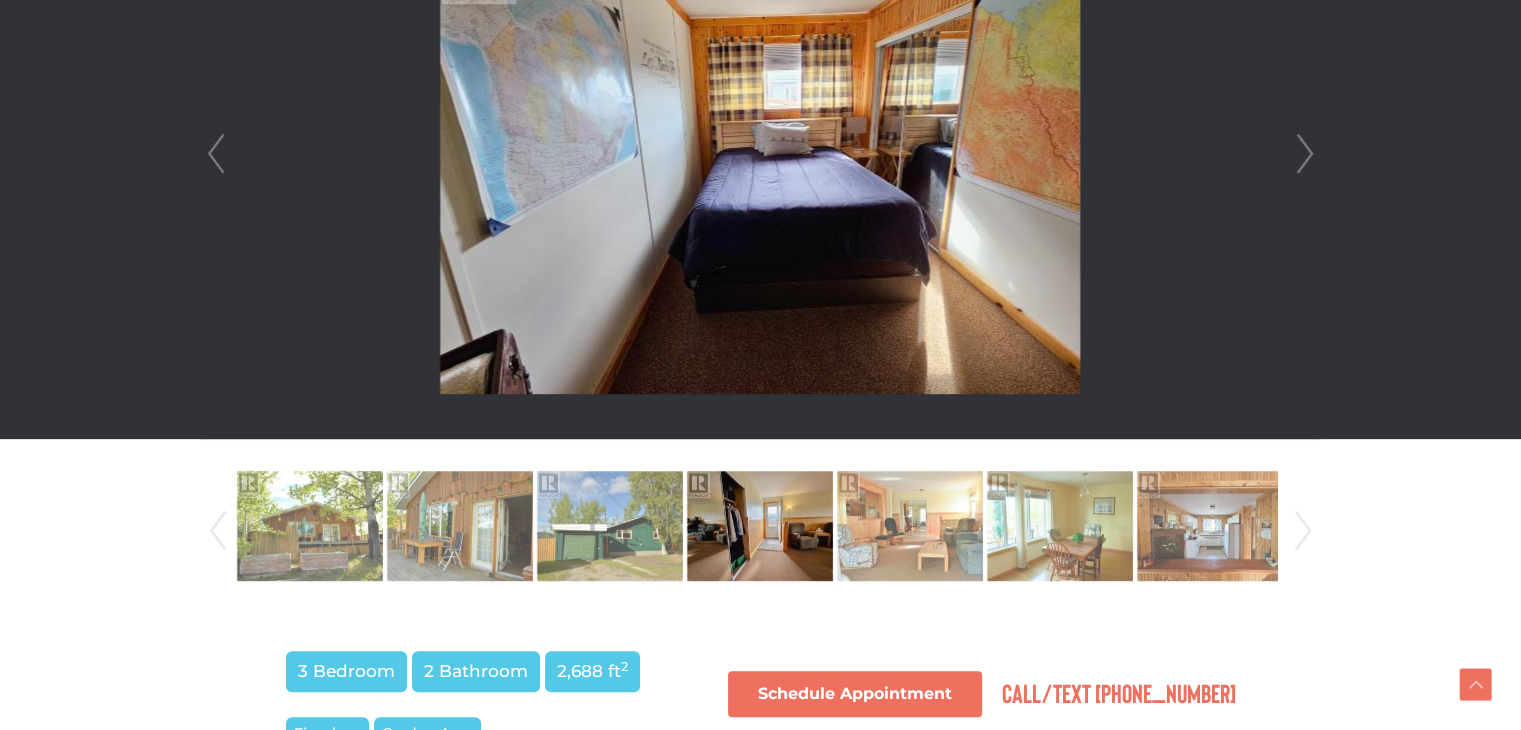 click on "Next" at bounding box center [1305, 154] 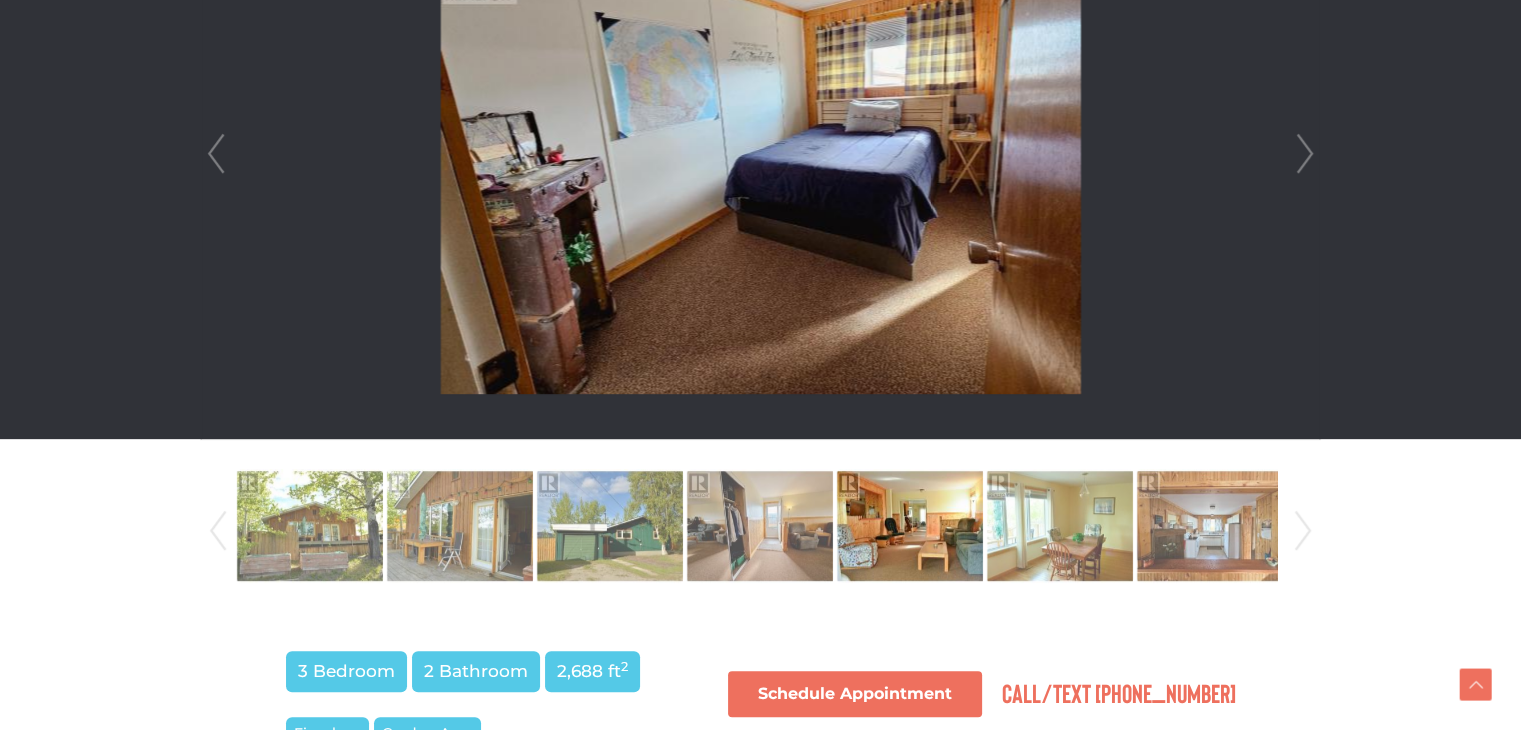 click on "Next" at bounding box center (1305, 154) 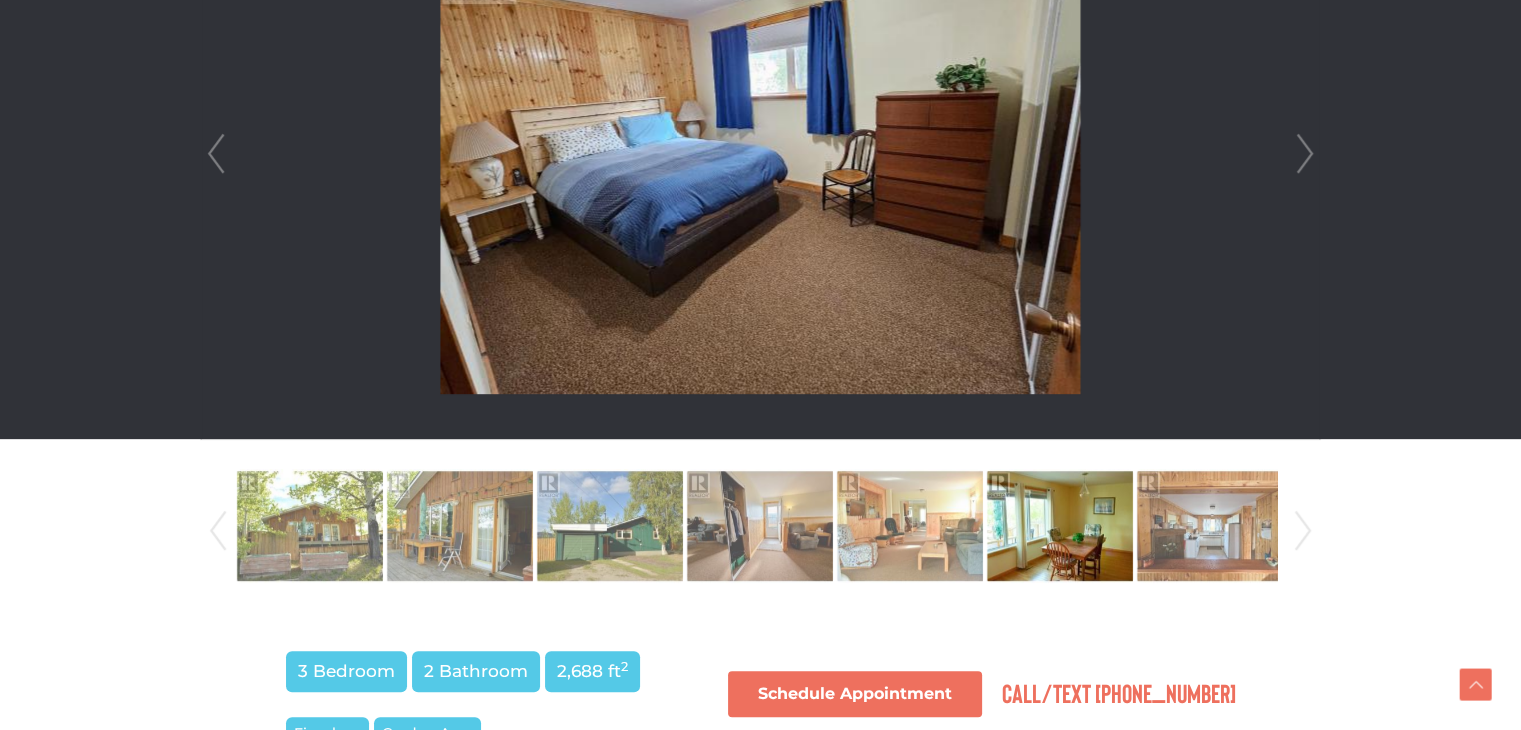 click on "Next" at bounding box center (1305, 154) 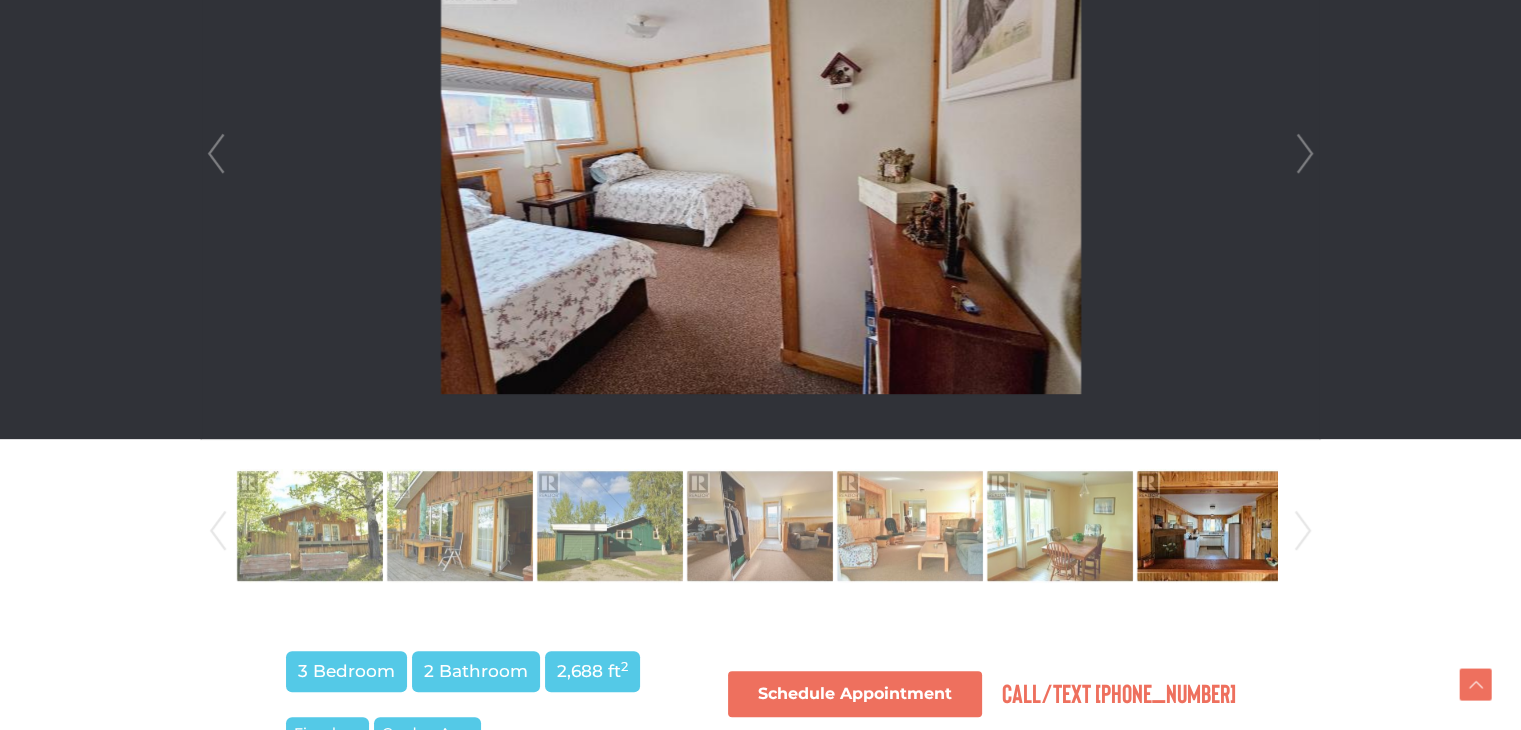 click on "Next" at bounding box center [1305, 154] 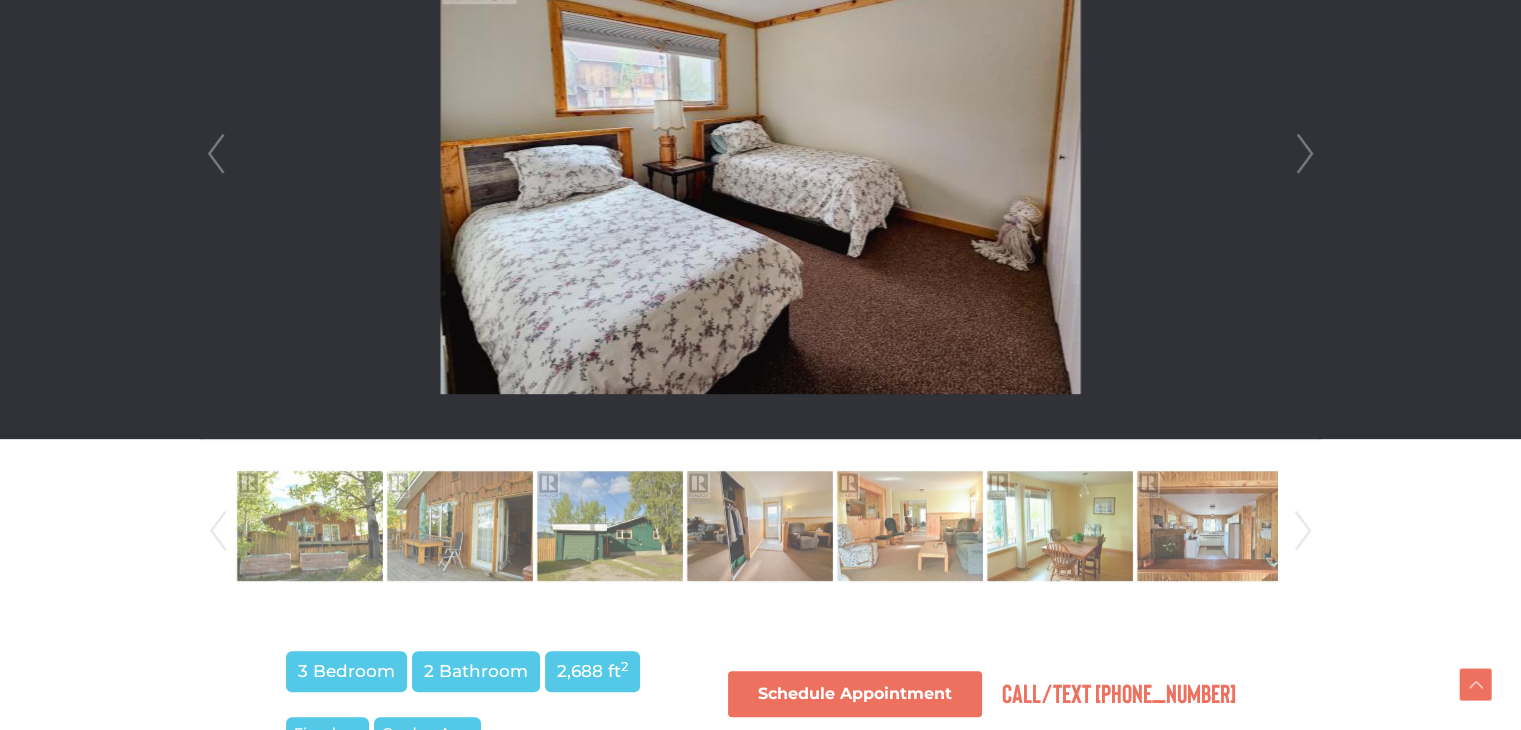 click on "Next" at bounding box center [1305, 154] 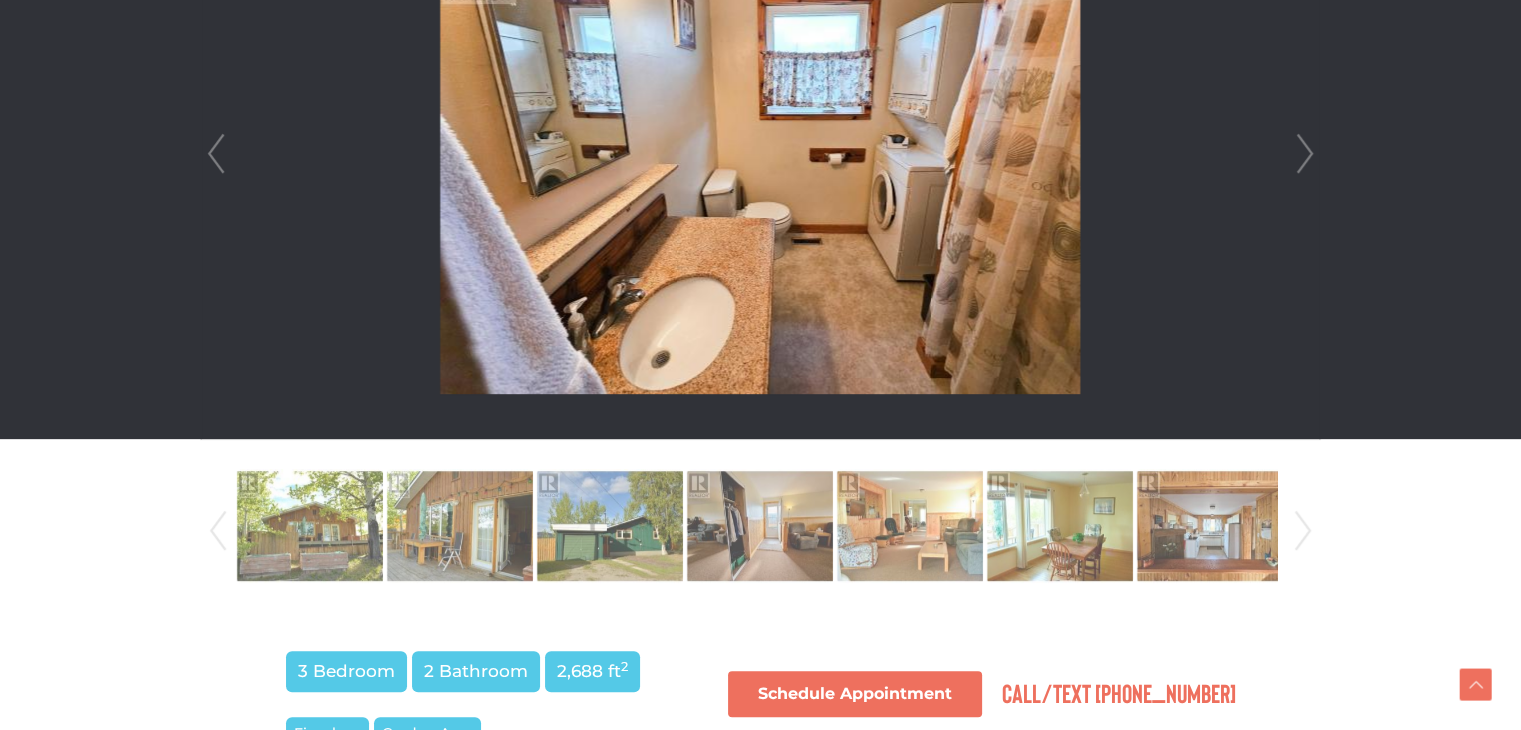 click on "Next" at bounding box center (1305, 154) 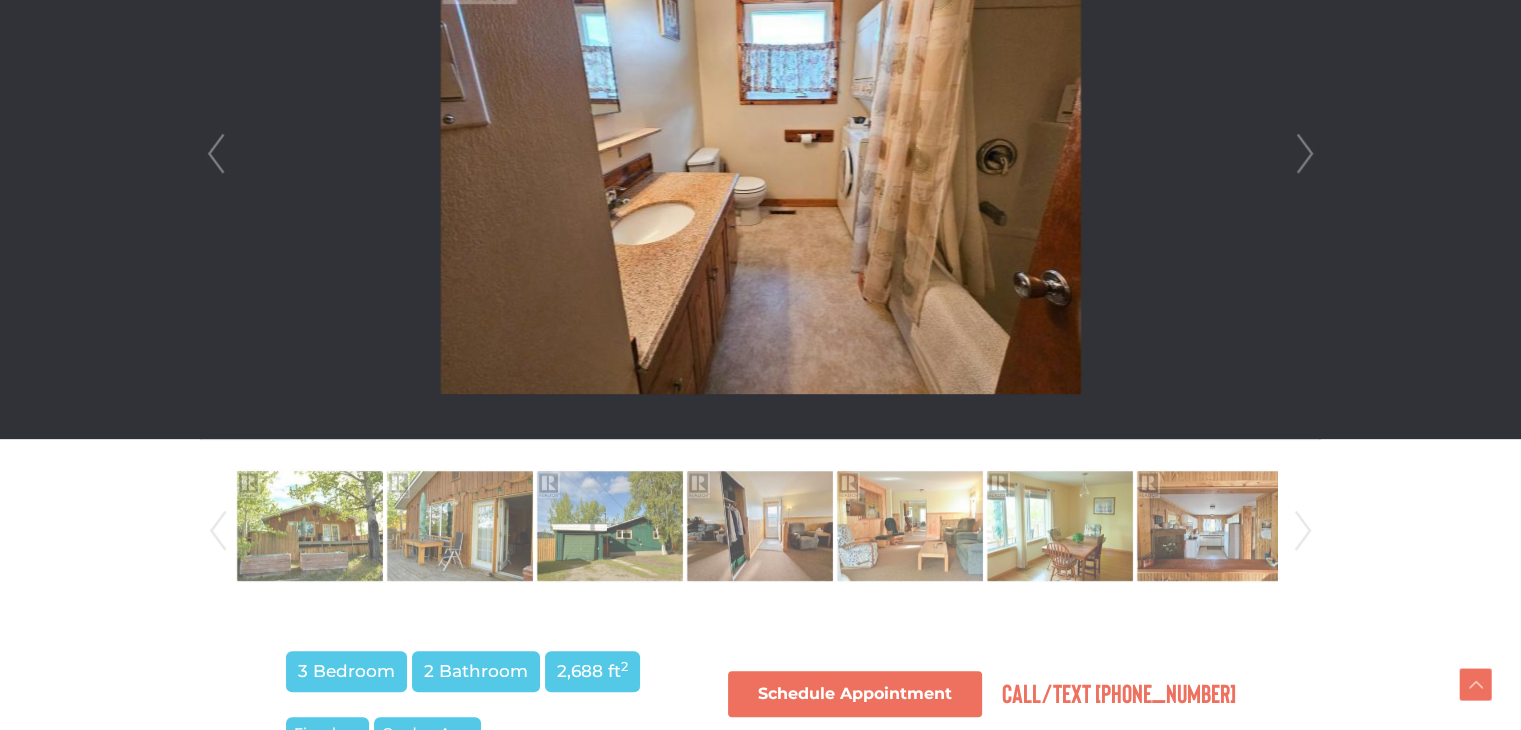 click on "Next" at bounding box center [1305, 154] 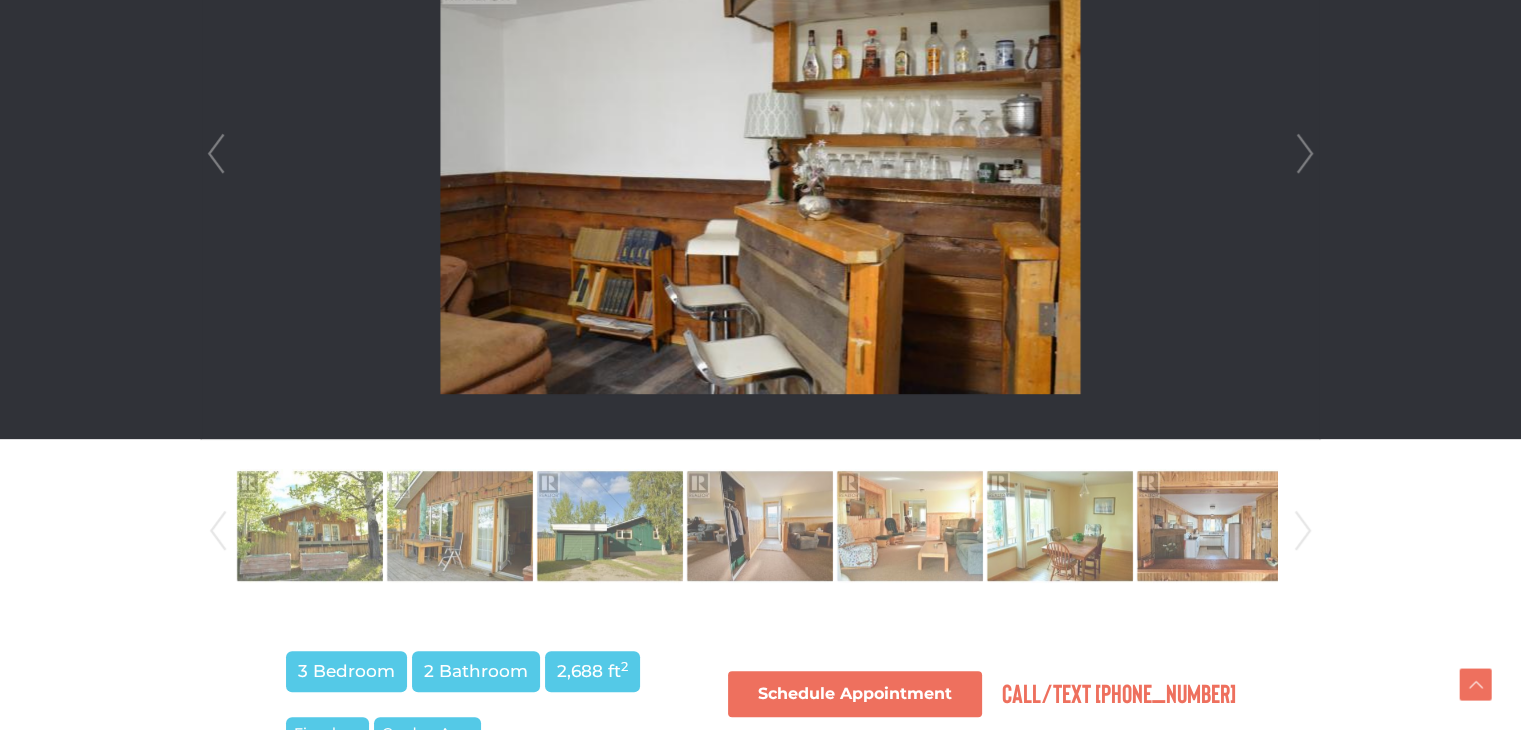 click on "Next" at bounding box center [1305, 154] 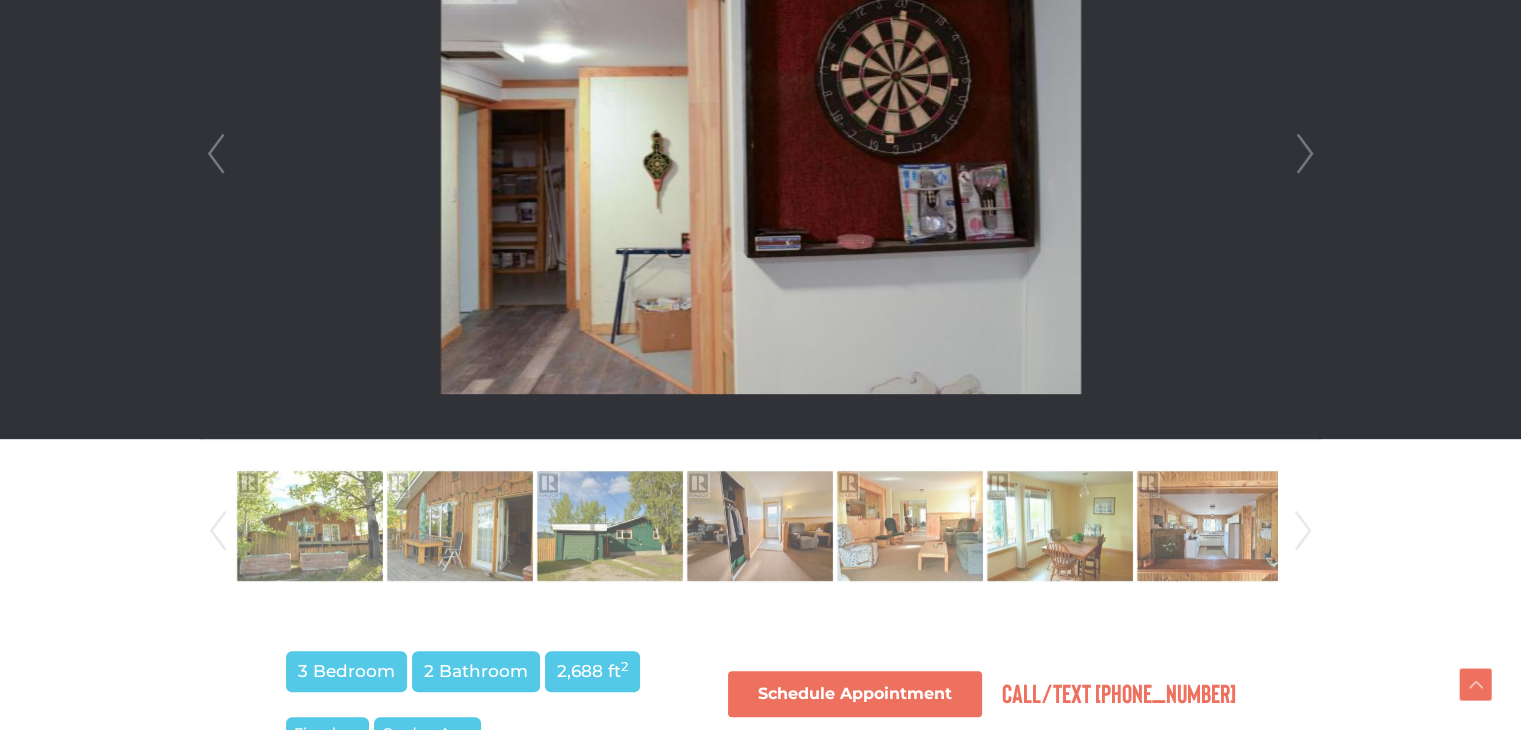 click on "Next" at bounding box center [1305, 154] 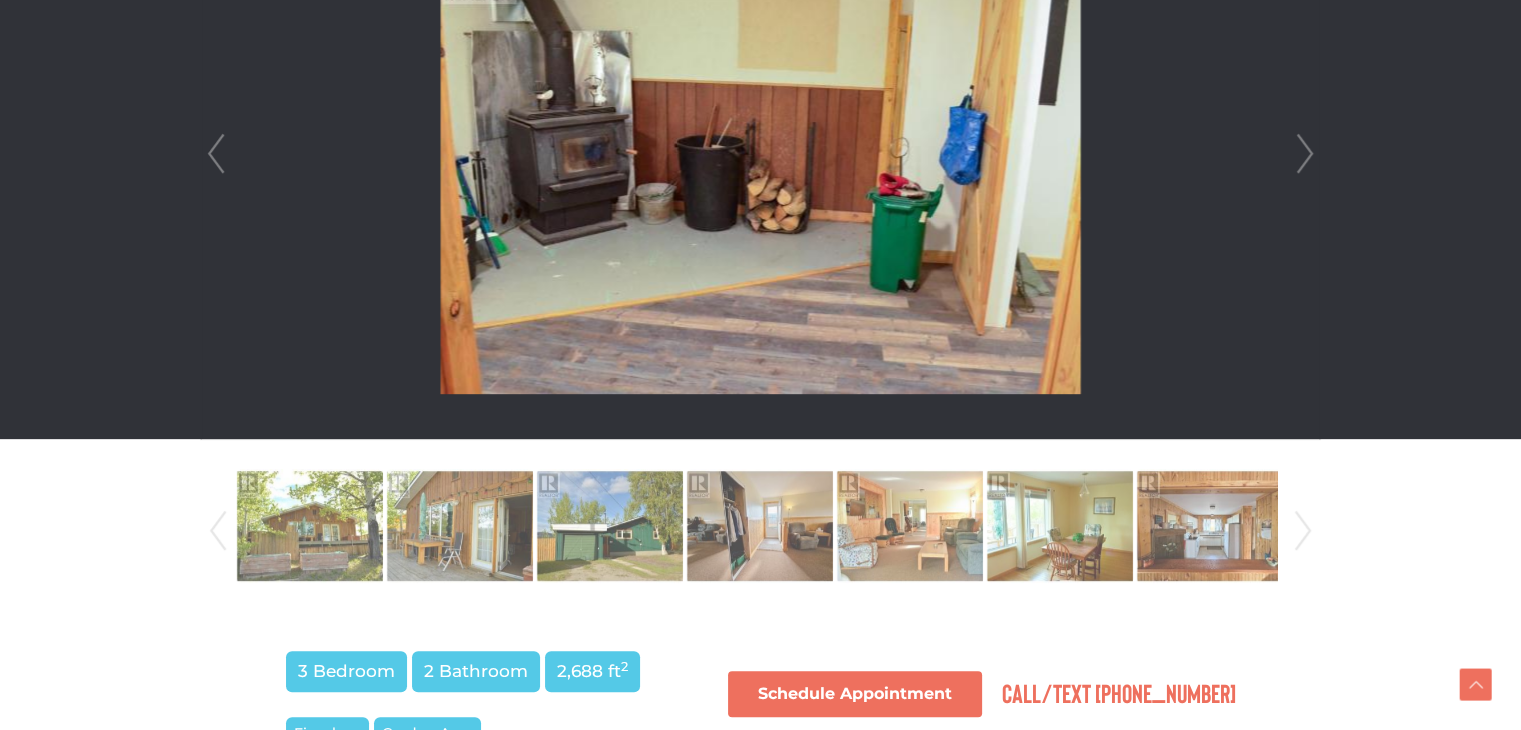 click on "Next" at bounding box center [1305, 154] 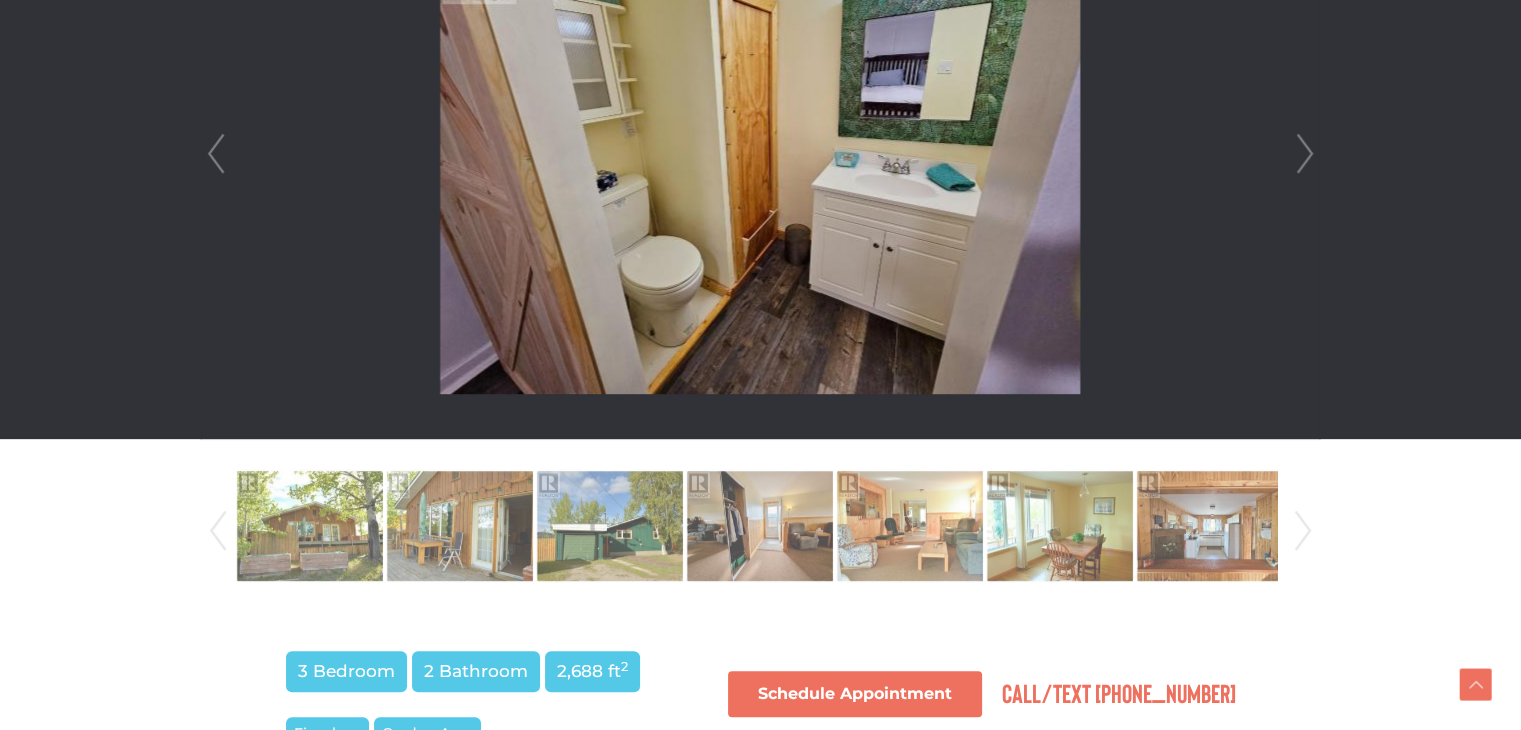 click on "Next" at bounding box center [1305, 154] 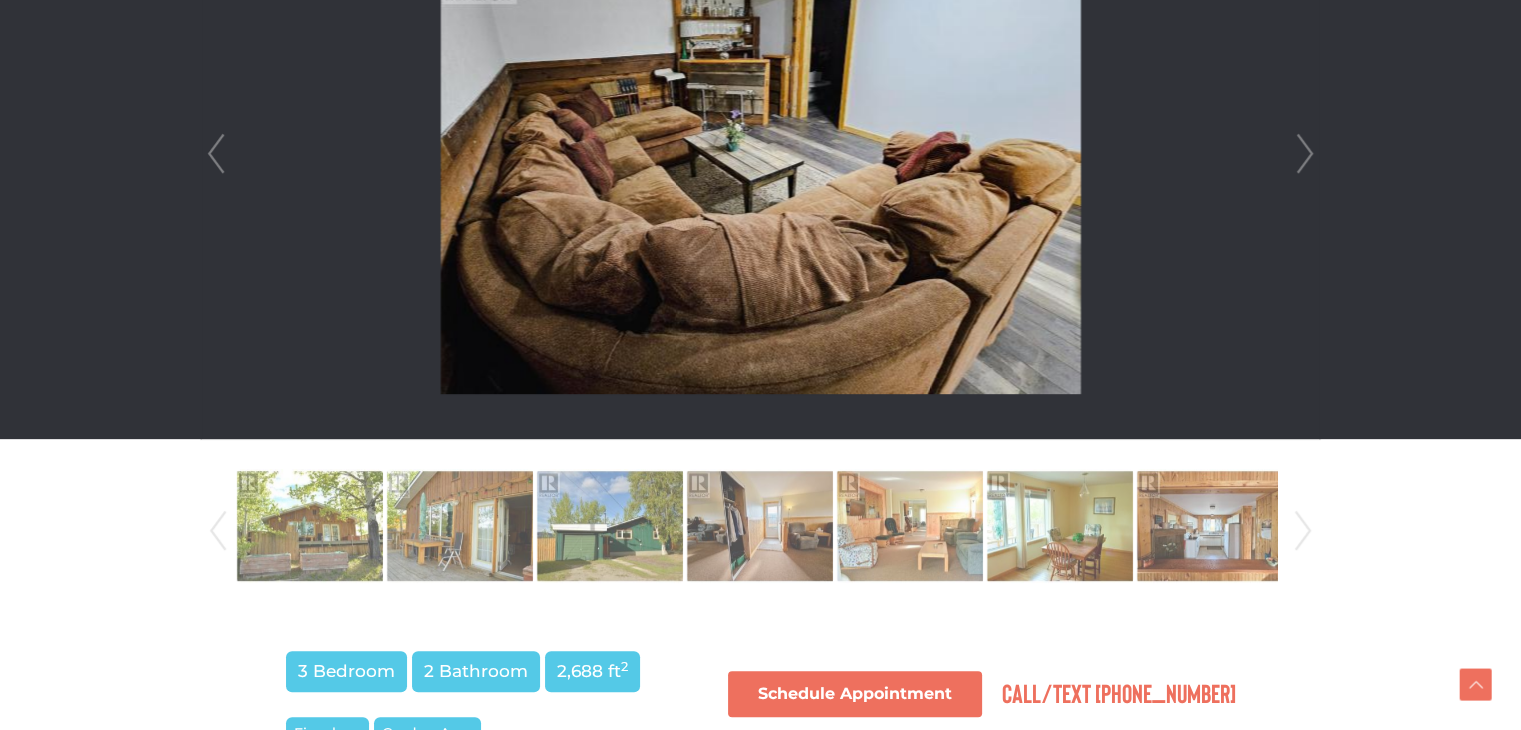 click on "Next" at bounding box center [1305, 154] 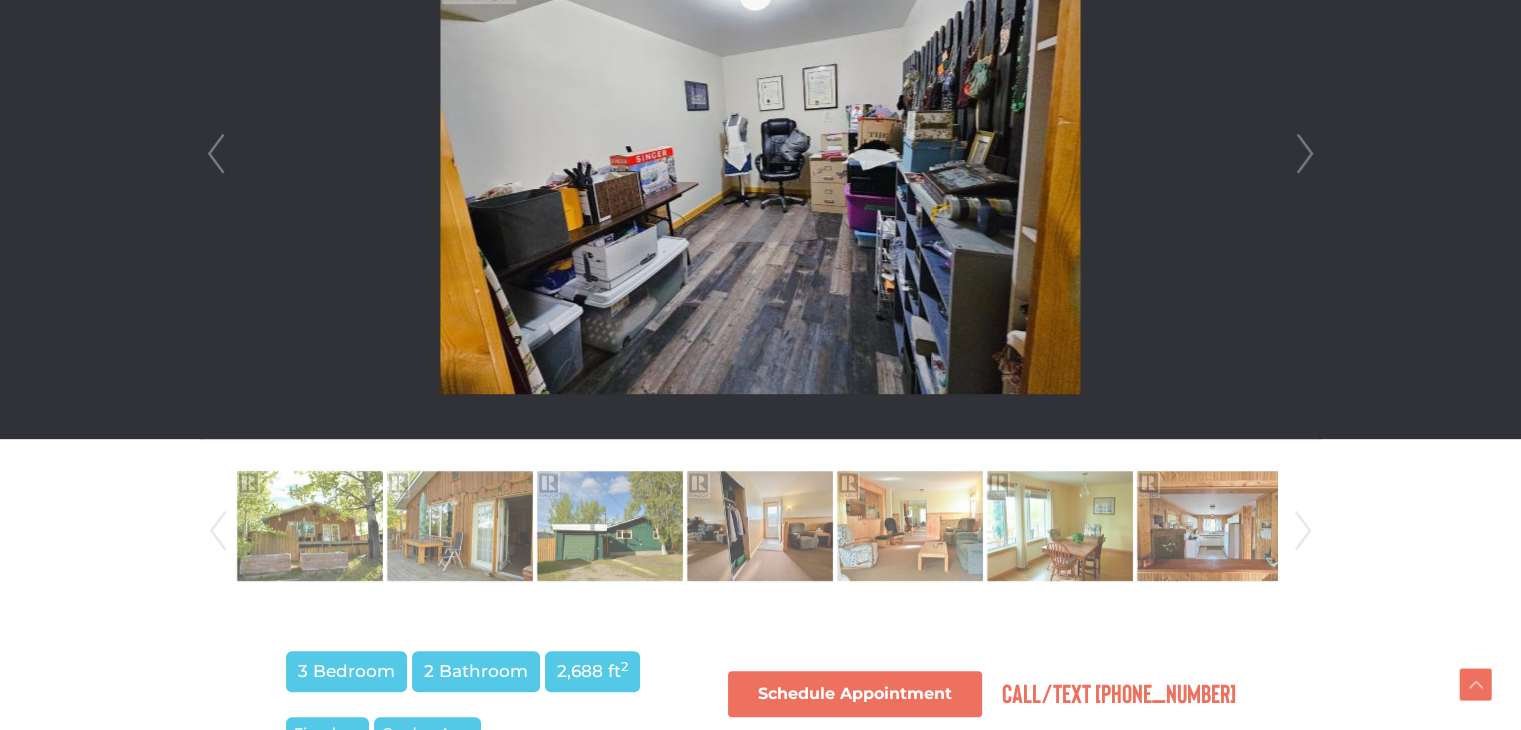 click on "Next" at bounding box center (1305, 154) 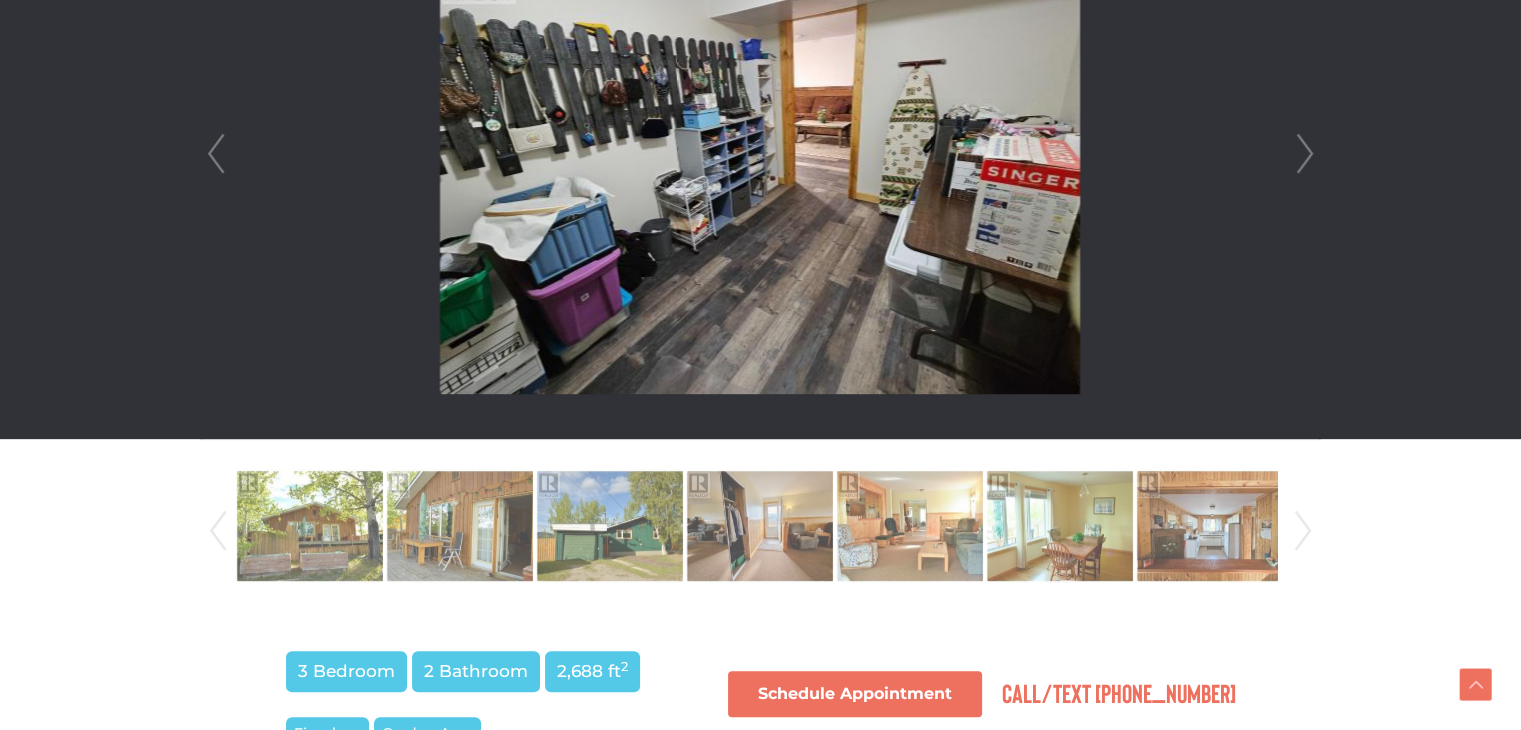 click on "Next" at bounding box center (1305, 154) 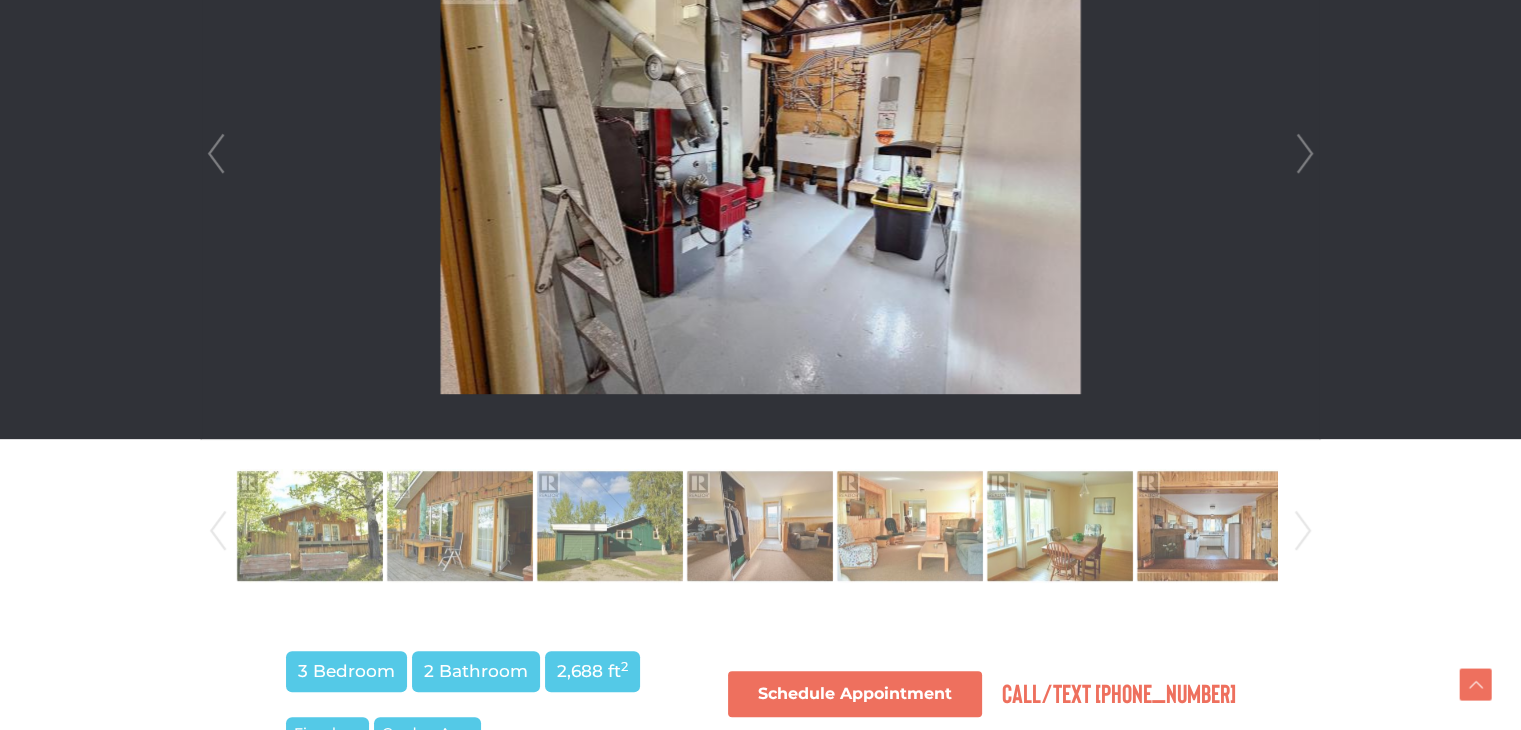 click on "Next" at bounding box center (1305, 154) 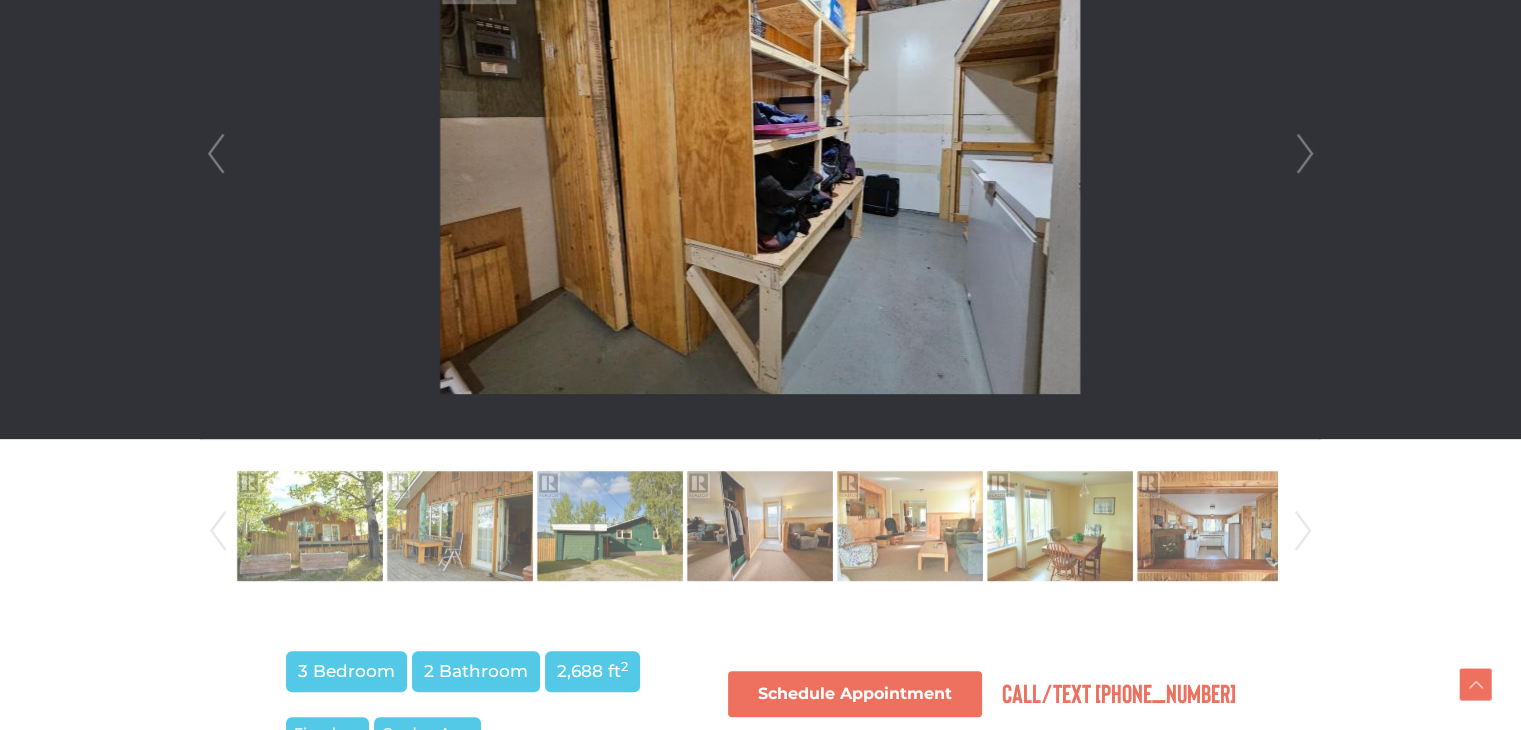 click on "Next" at bounding box center (1305, 154) 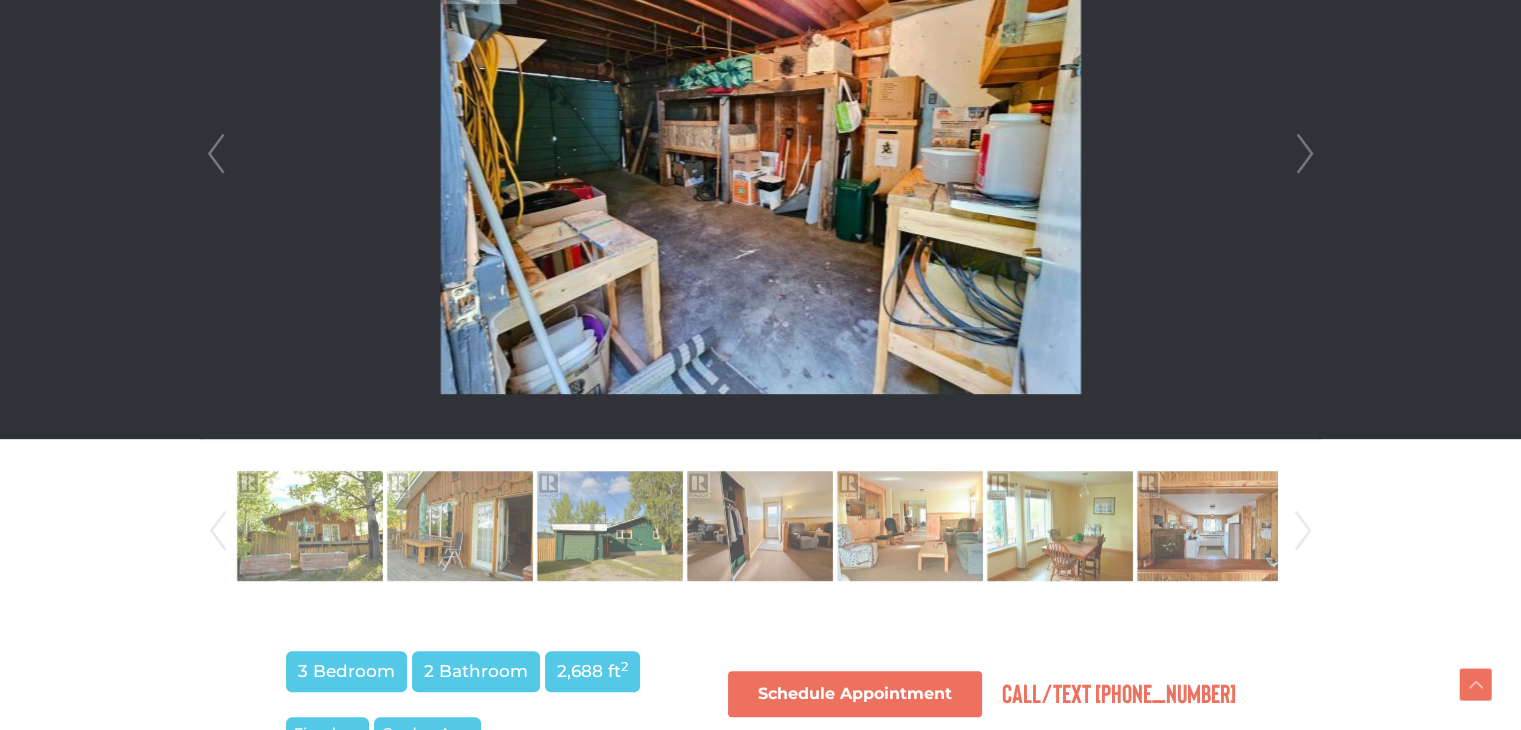 click on "Next" at bounding box center (1305, 154) 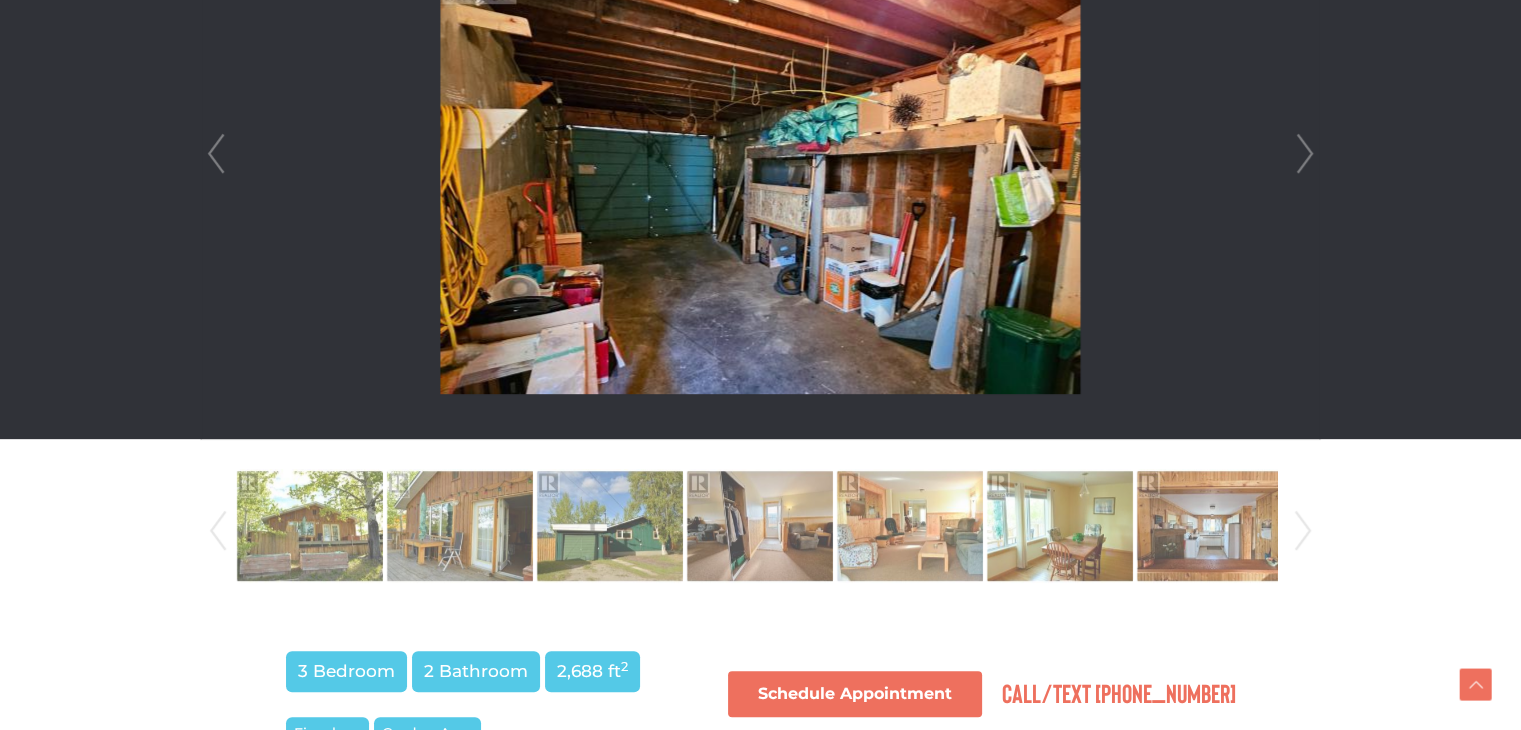 click on "Next" at bounding box center (1305, 154) 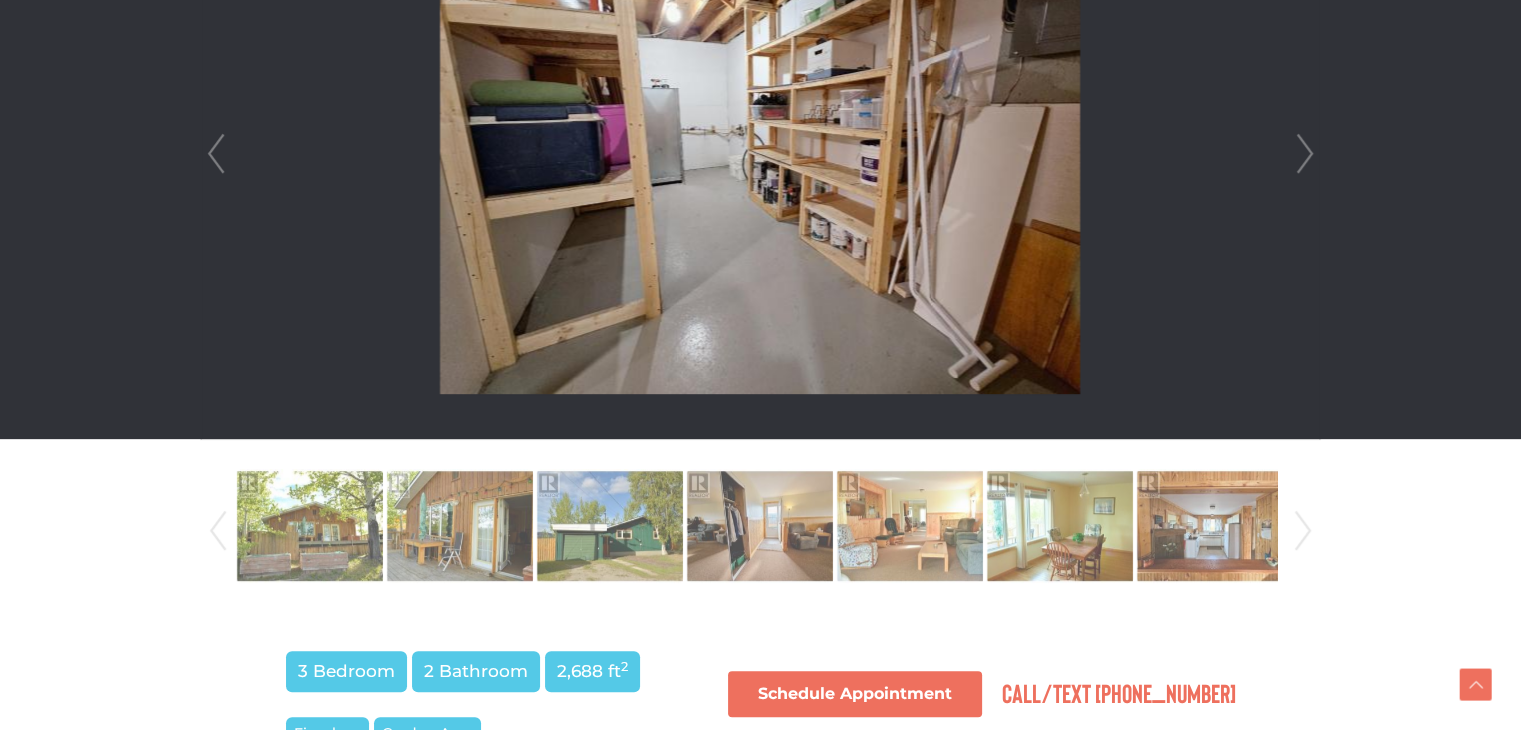 click on "Next" at bounding box center (1305, 154) 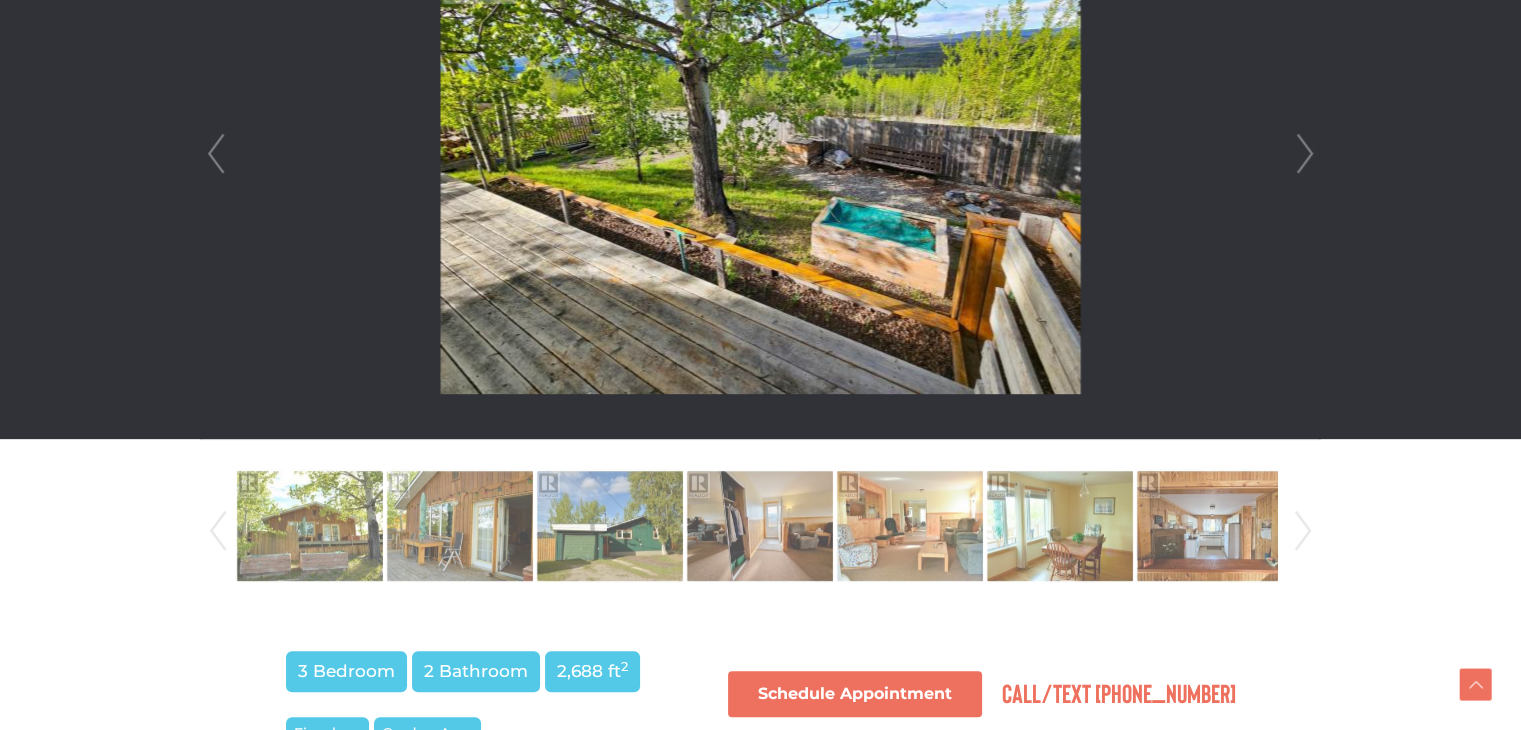 click on "Next" at bounding box center [1305, 154] 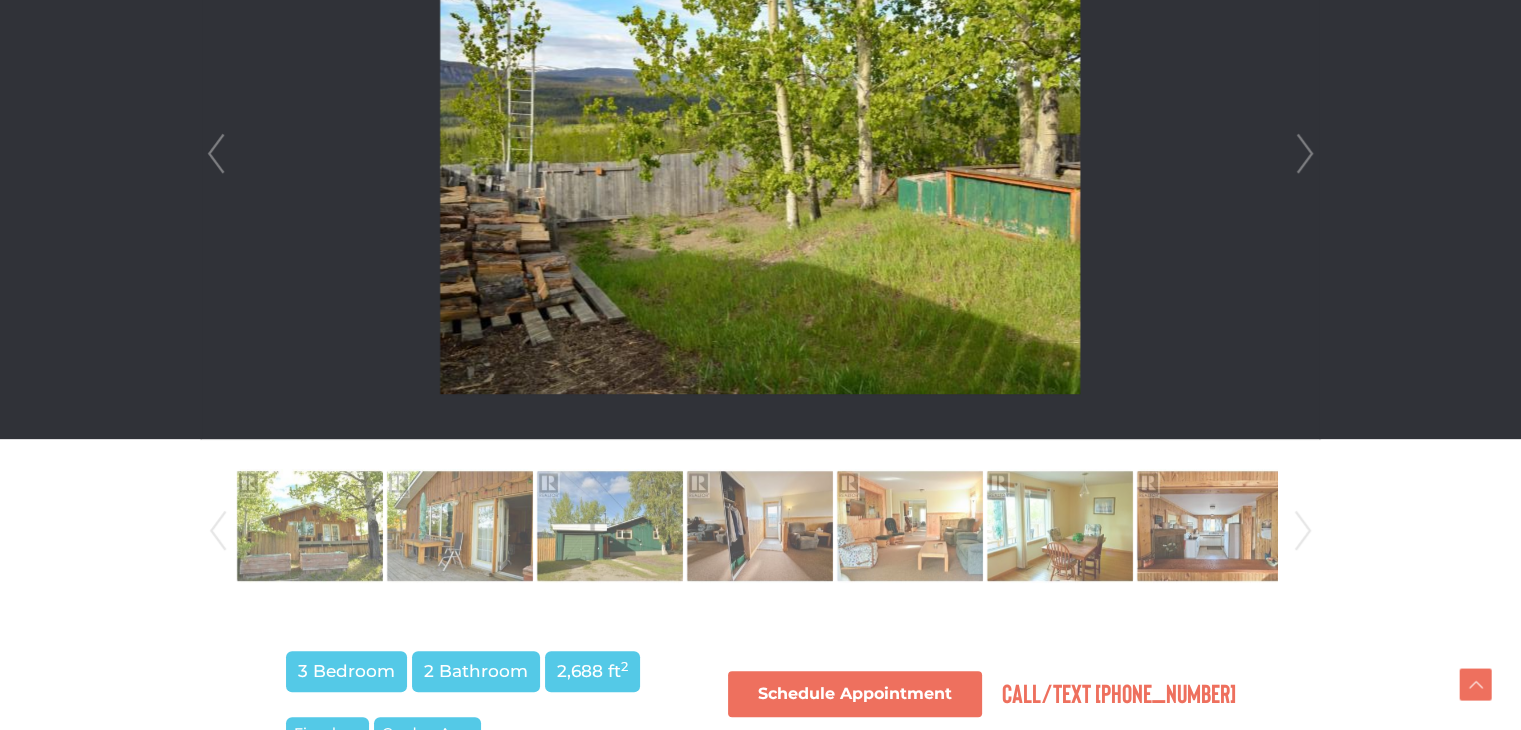 click on "Next" at bounding box center [1305, 154] 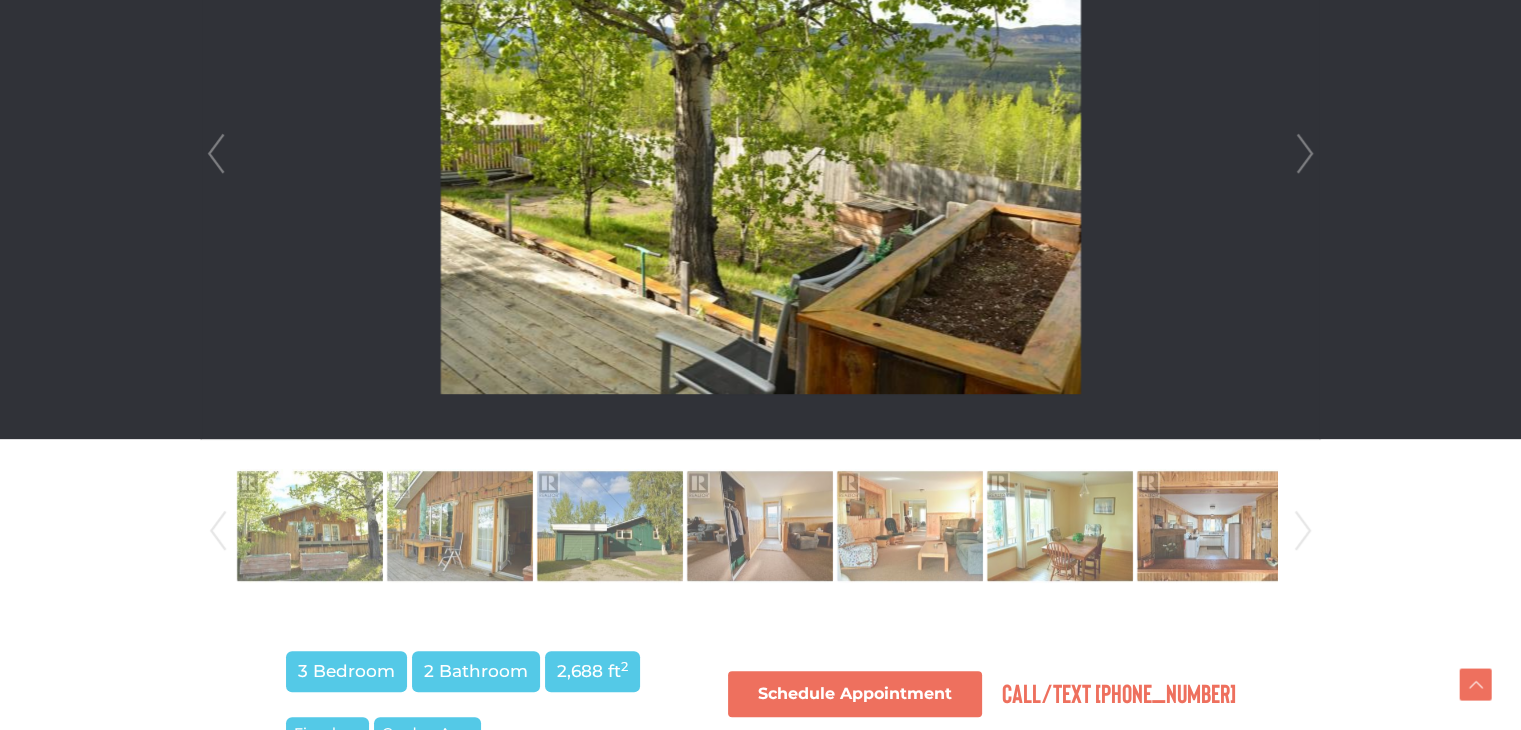 click on "Next" at bounding box center (1305, 154) 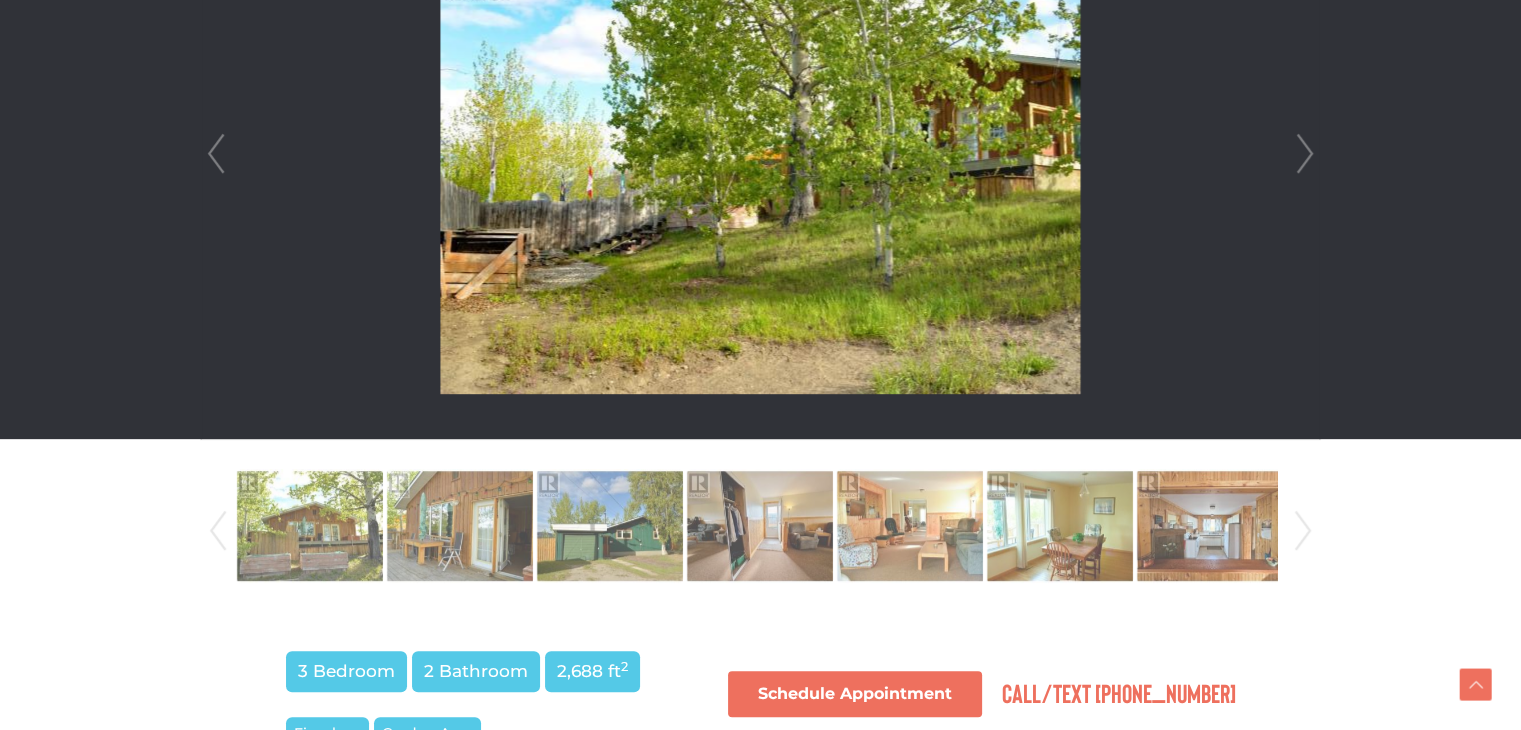 click on "Next" at bounding box center [1305, 154] 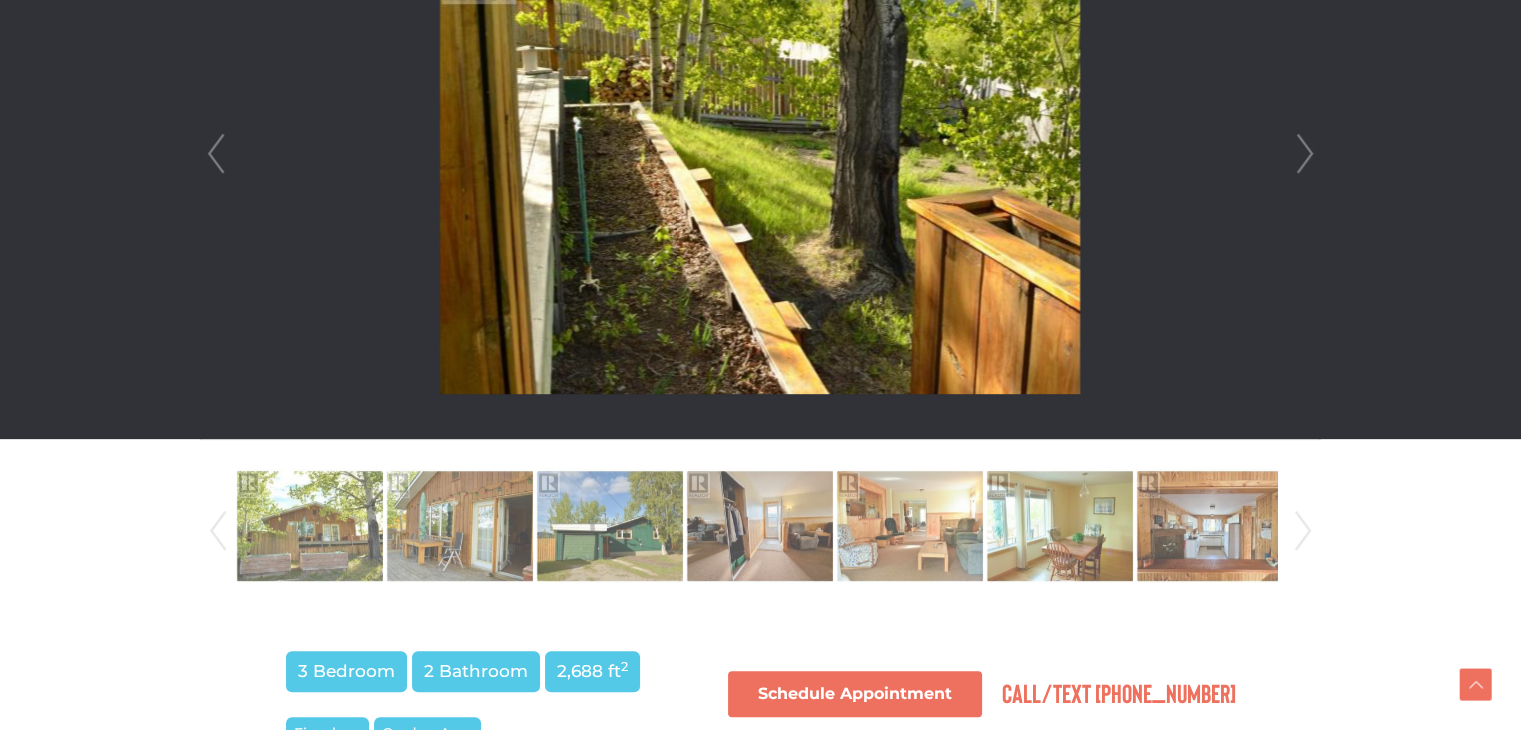 click on "Next" at bounding box center [1305, 154] 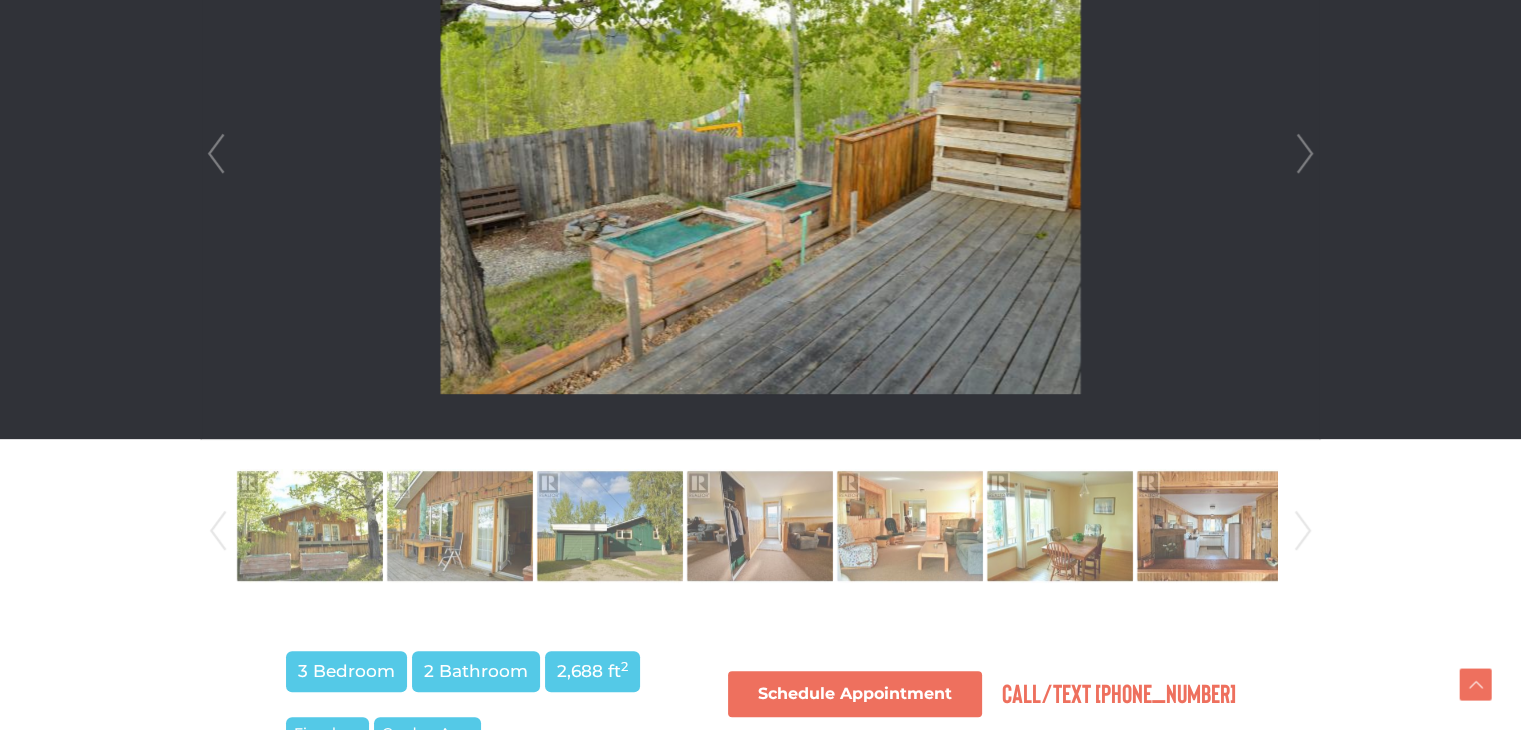 click on "Next" at bounding box center [1305, 154] 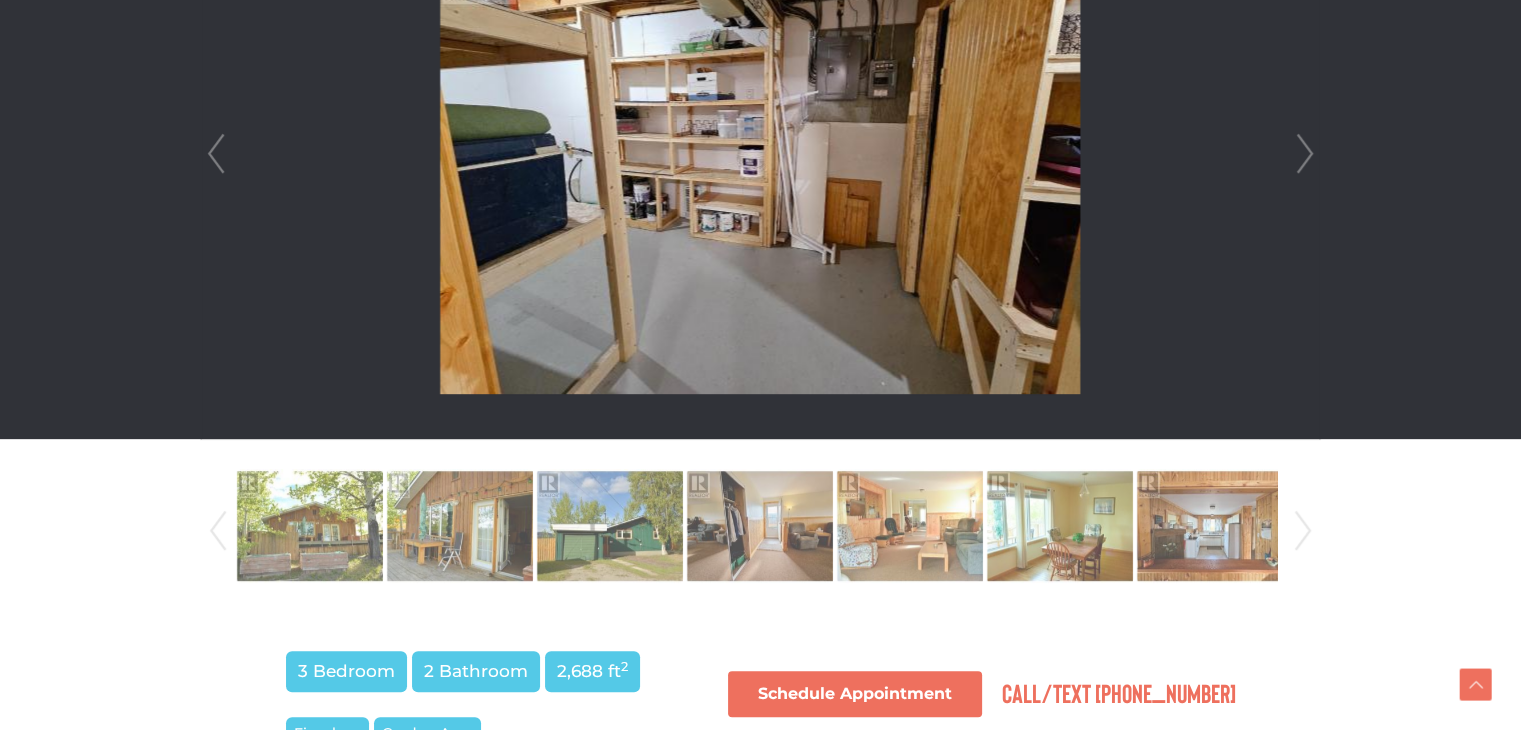 click on "Next" at bounding box center [1305, 154] 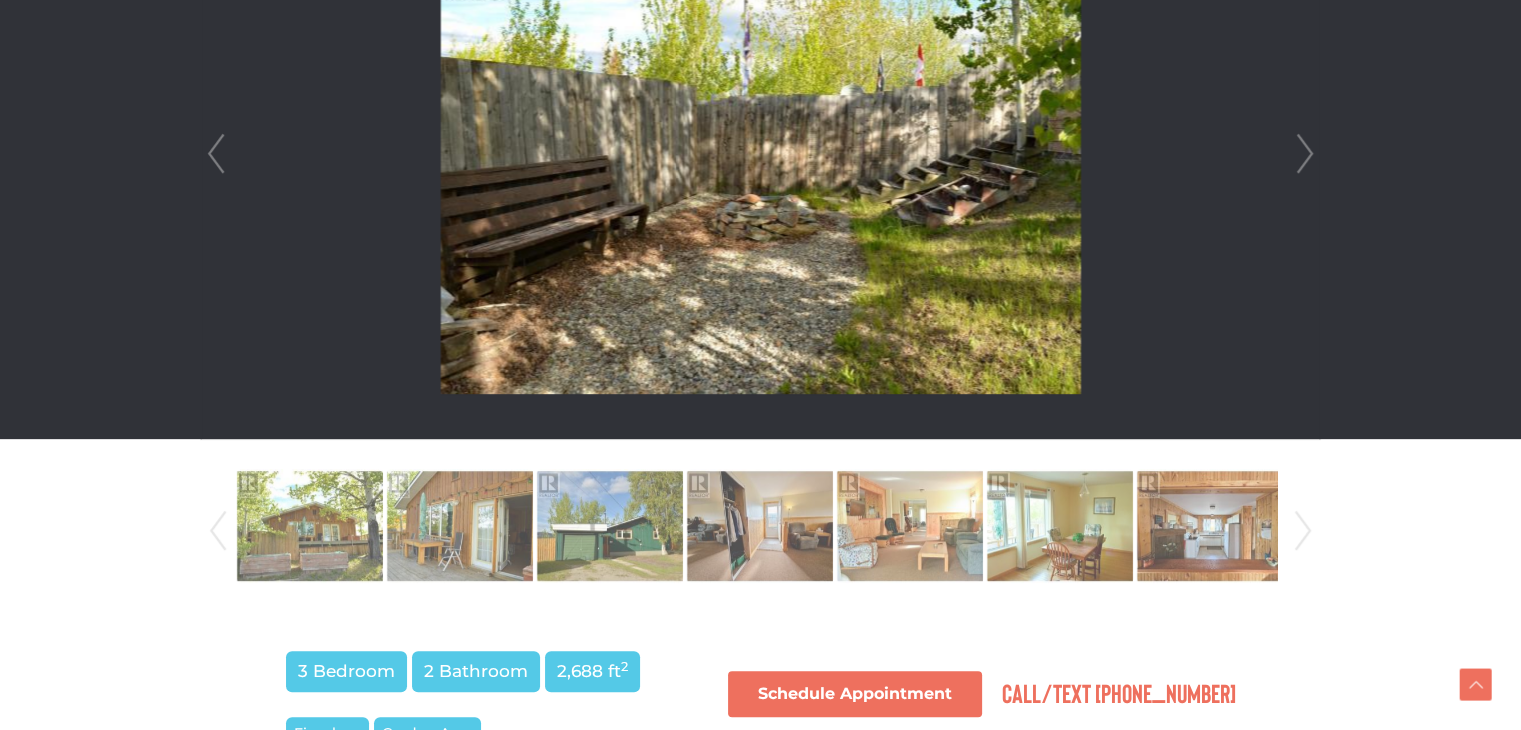 click on "Next" at bounding box center [1305, 154] 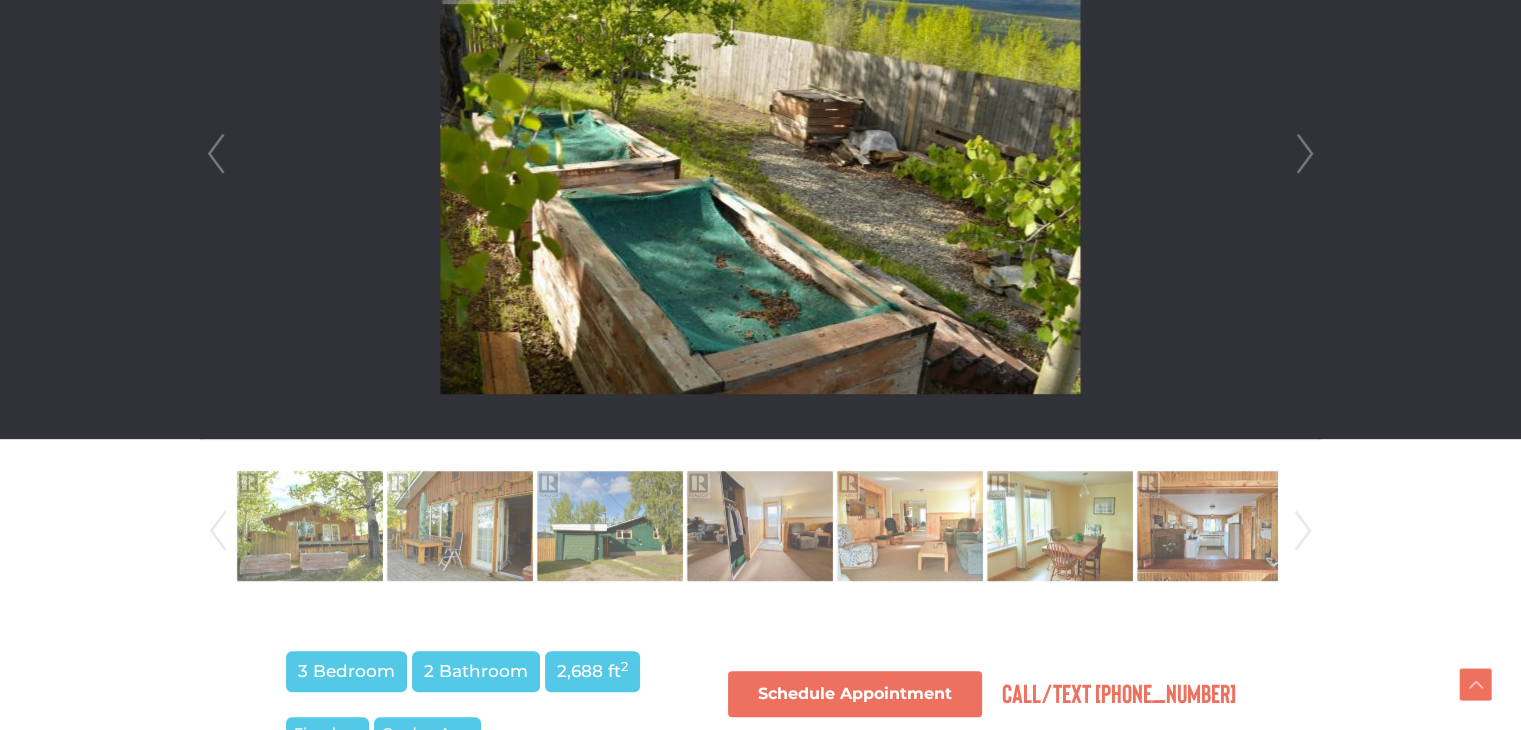 click on "Next" at bounding box center (1305, 154) 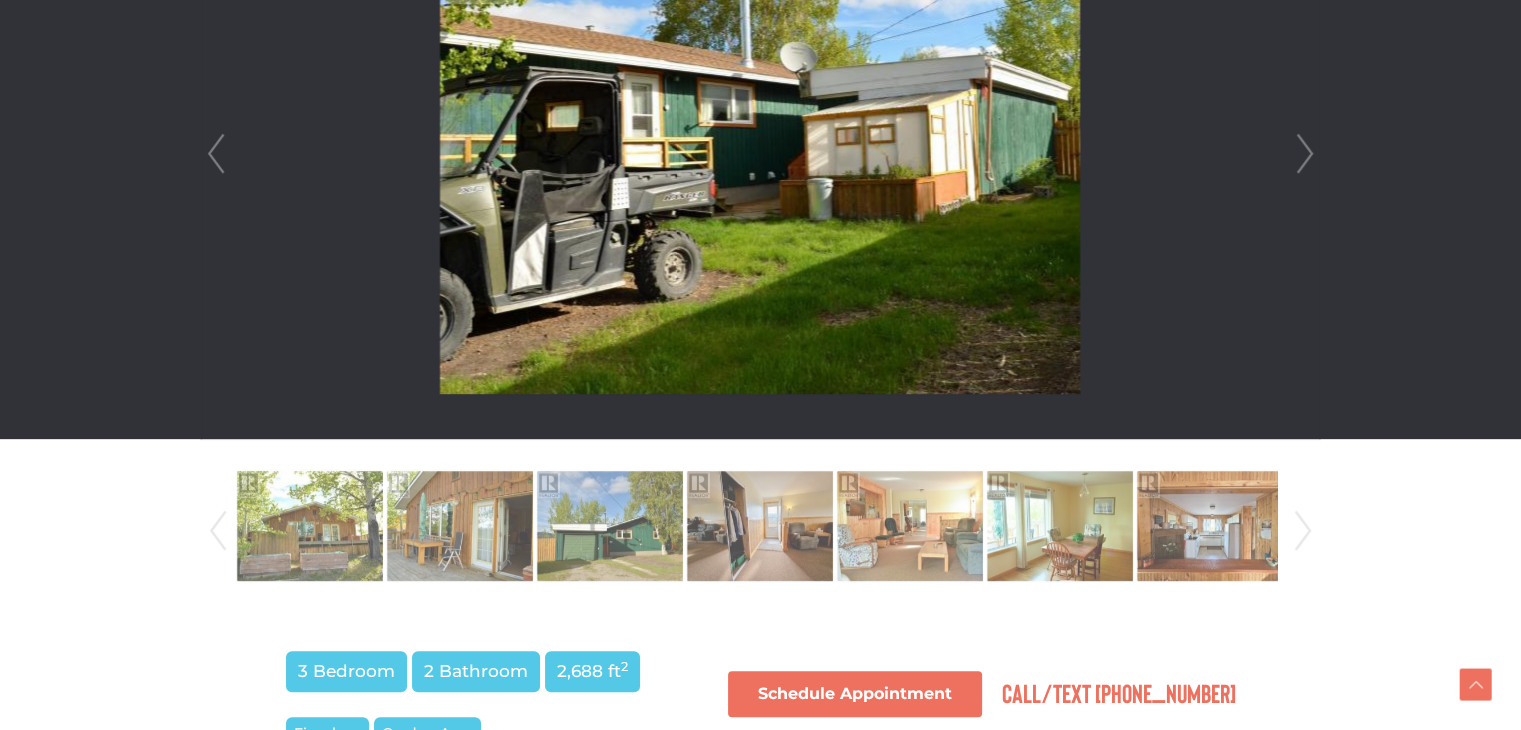 click on "Next" at bounding box center [1305, 154] 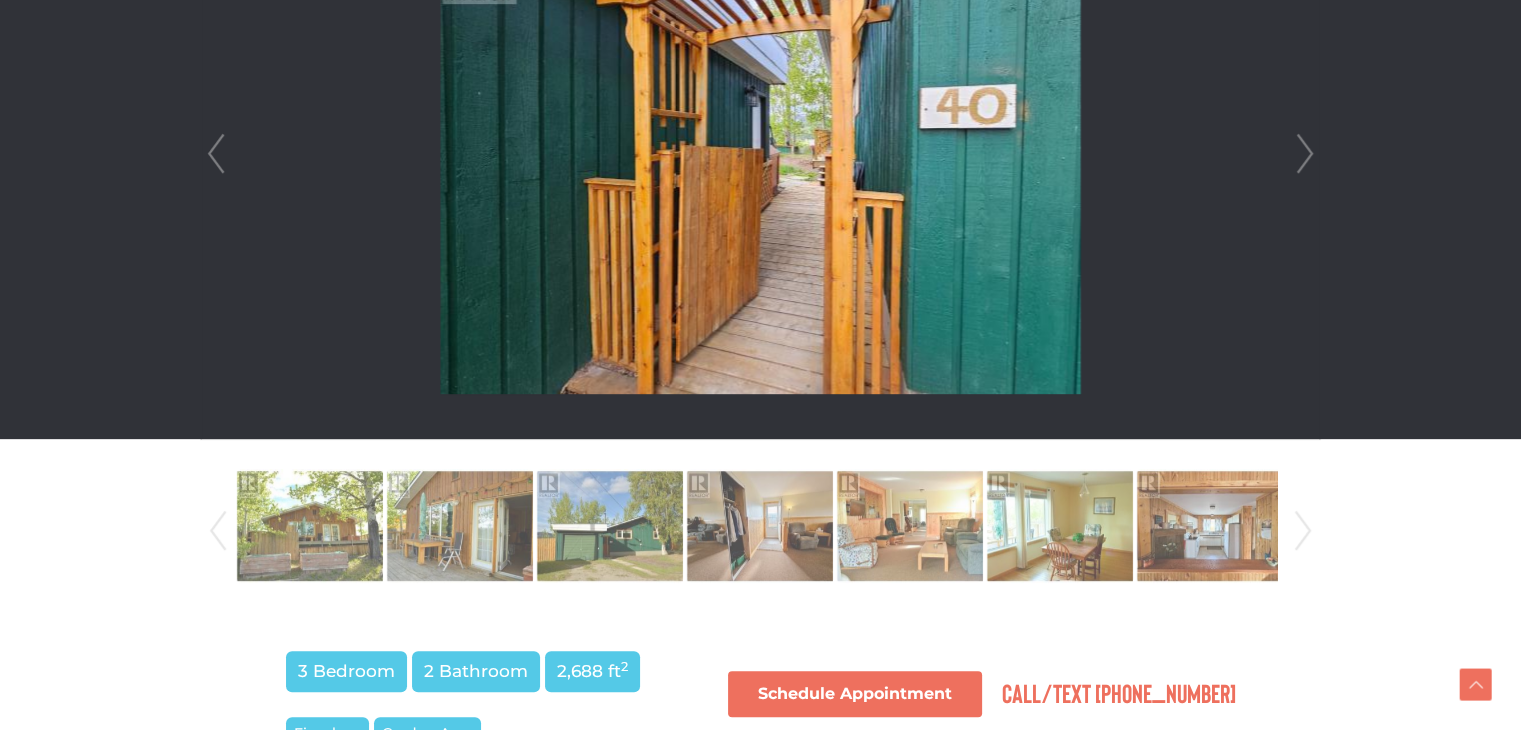 click on "Next" at bounding box center (1305, 154) 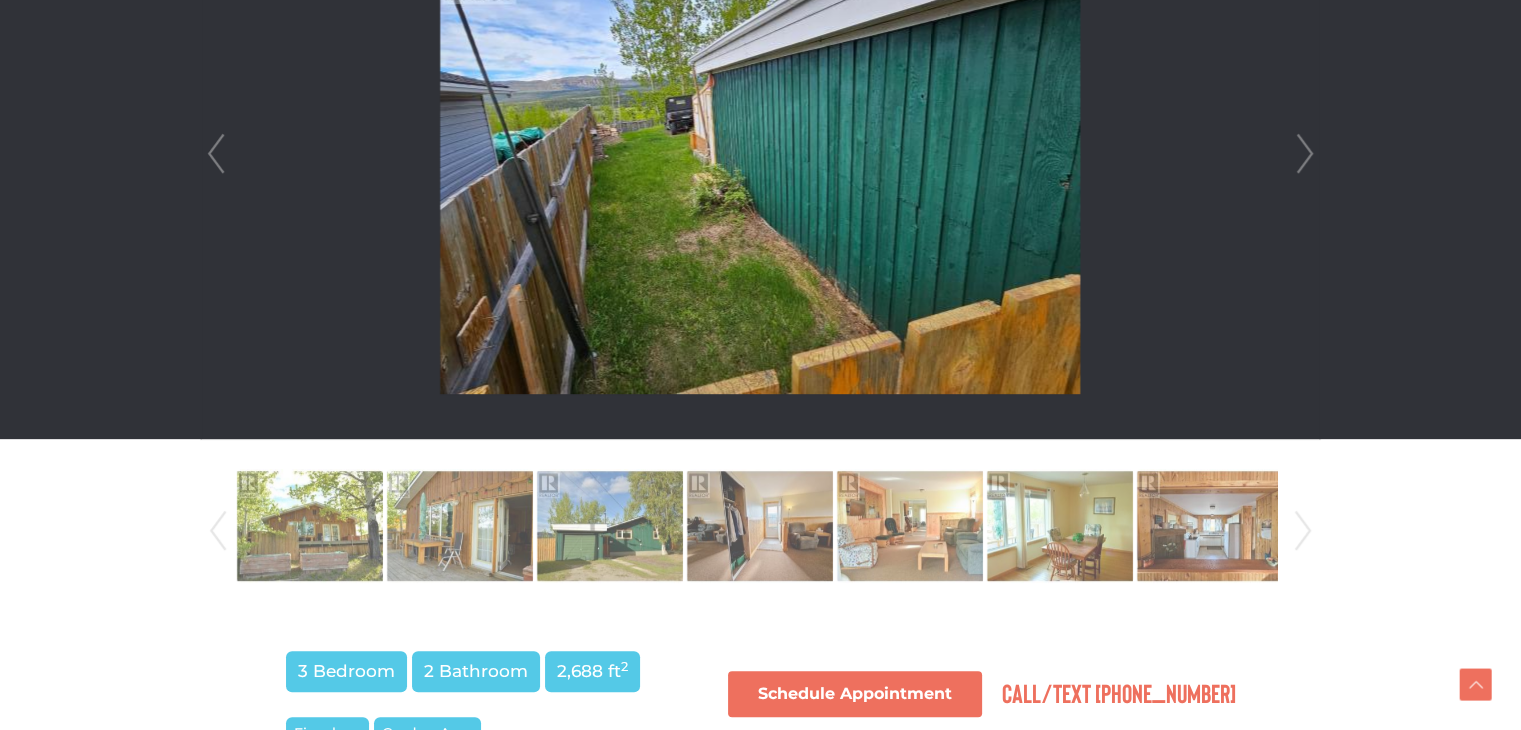 click on "Next" at bounding box center (1305, 154) 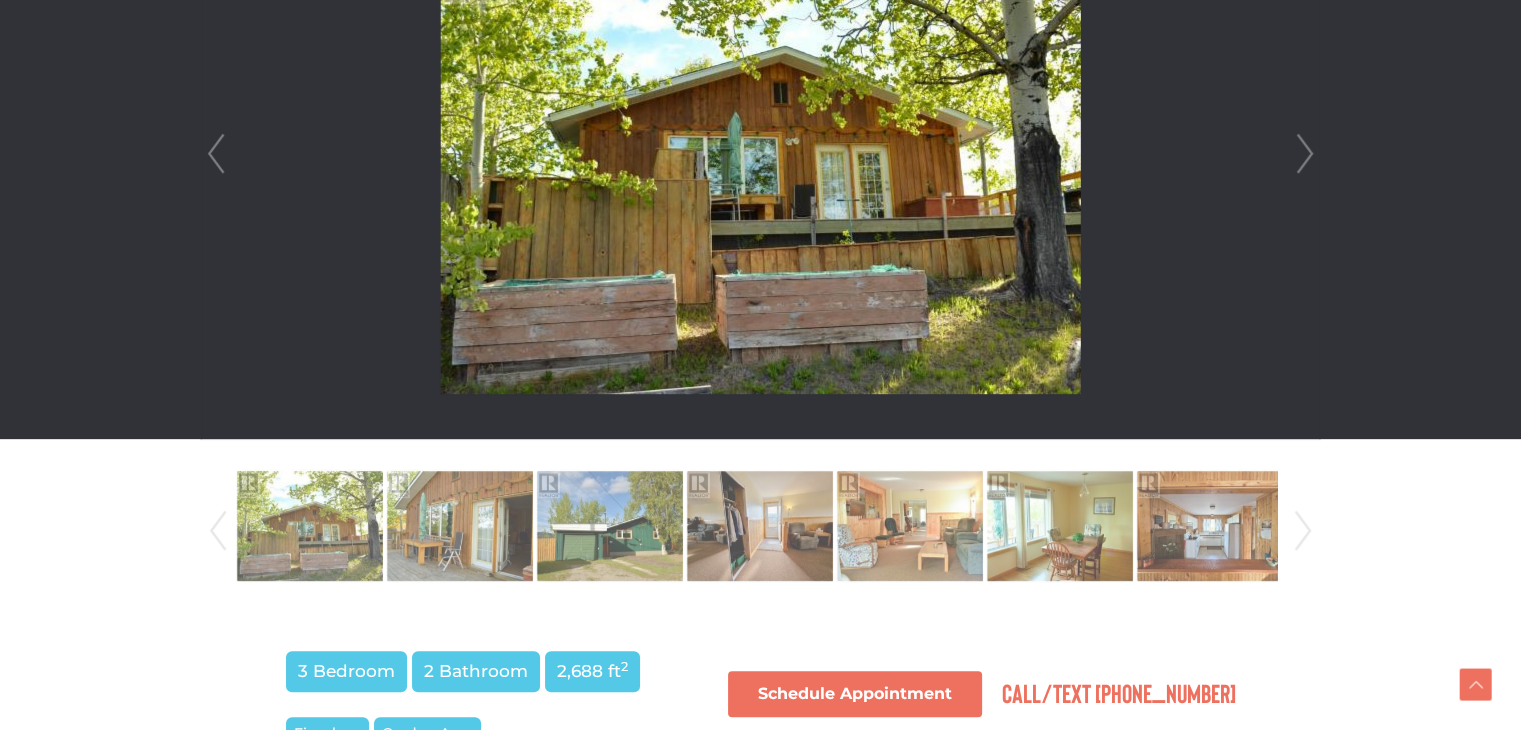 click on "Next" at bounding box center (1305, 154) 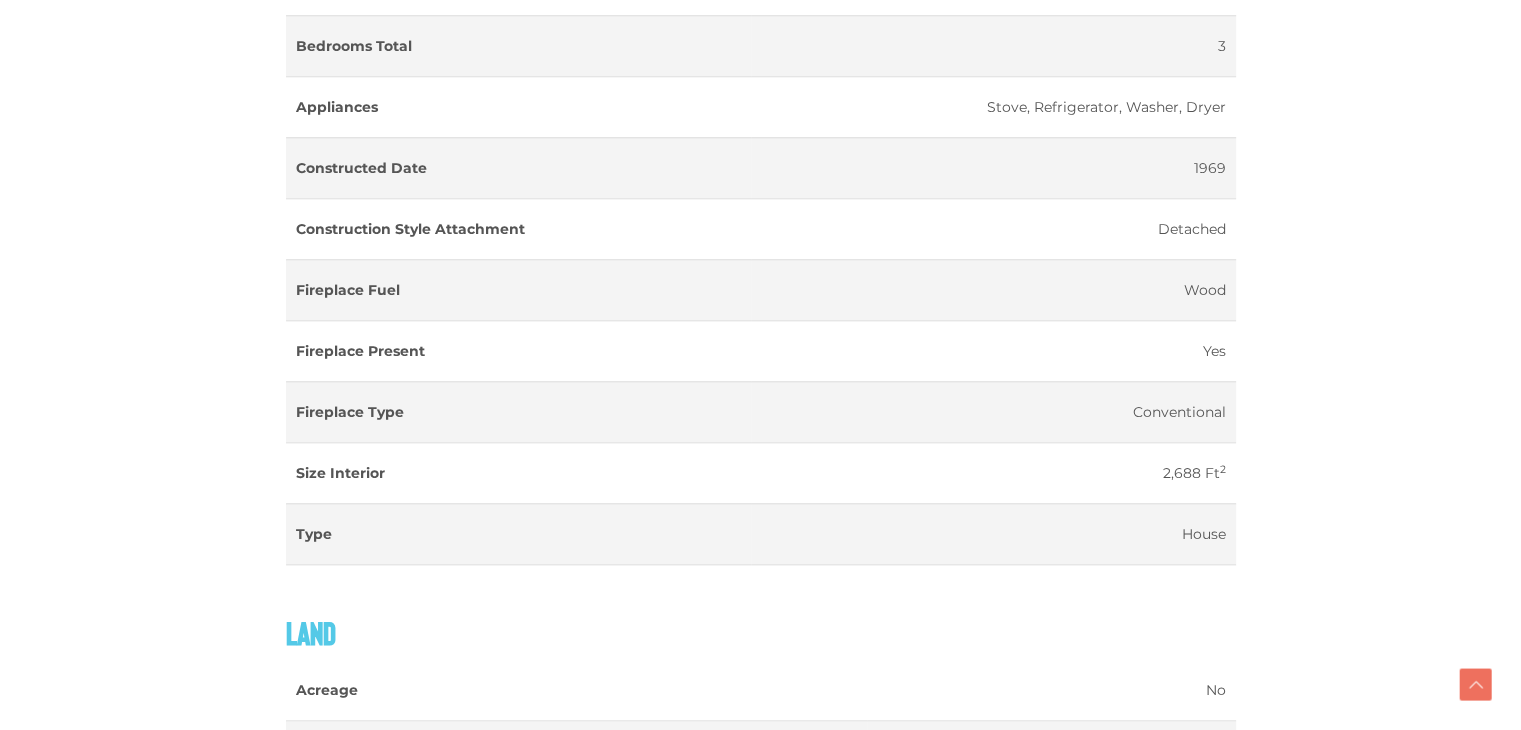 scroll, scrollTop: 0, scrollLeft: 0, axis: both 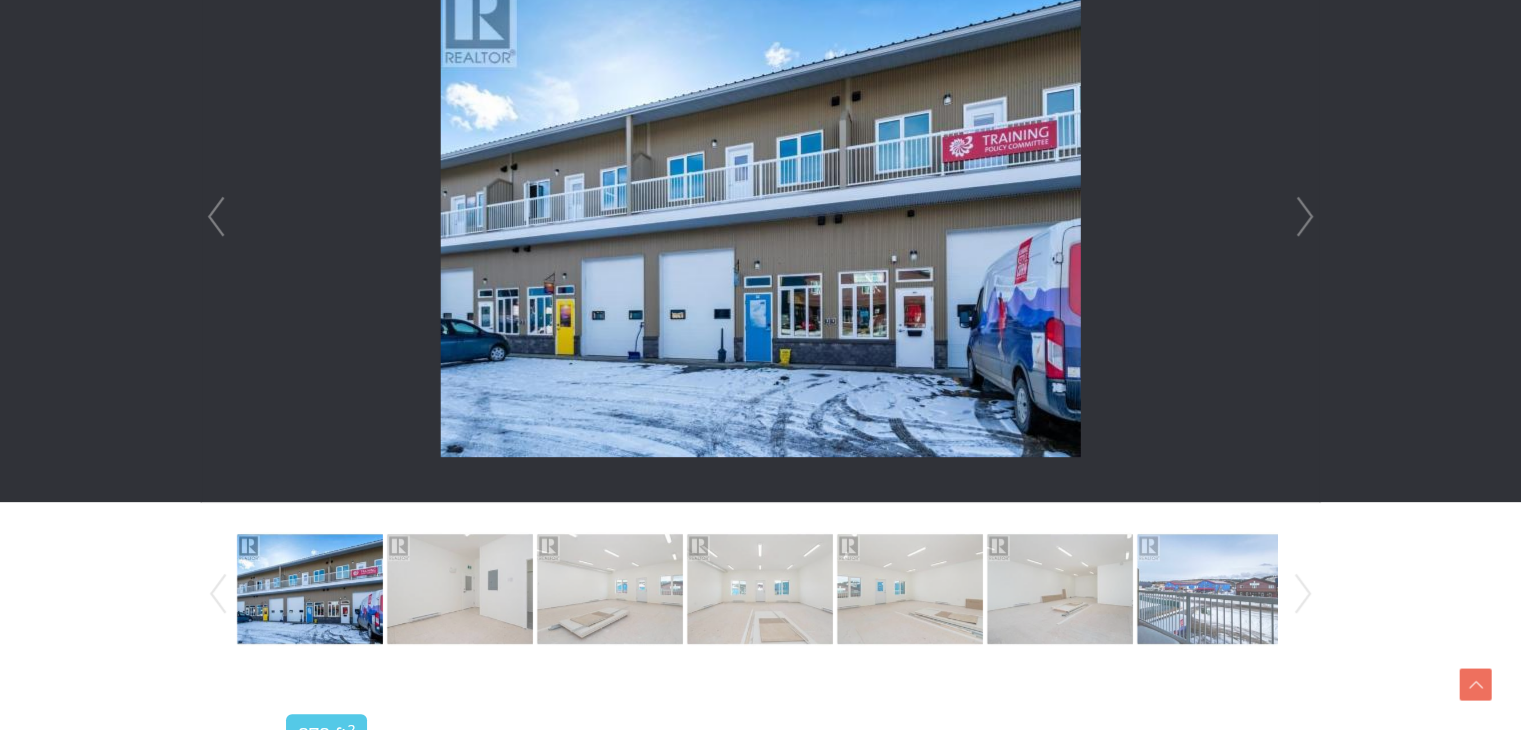 click on "Next" at bounding box center (1305, 217) 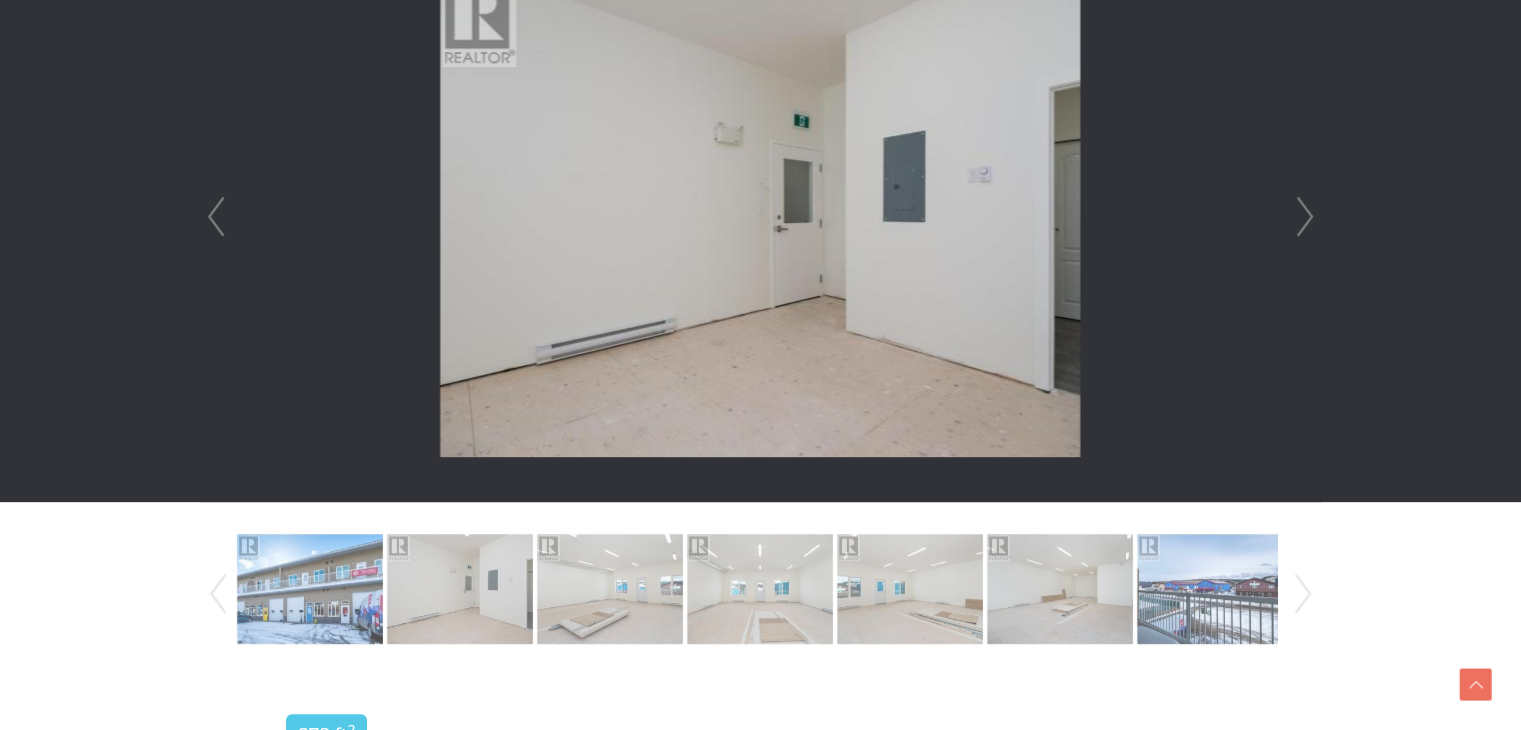 click on "Next" at bounding box center [1305, 217] 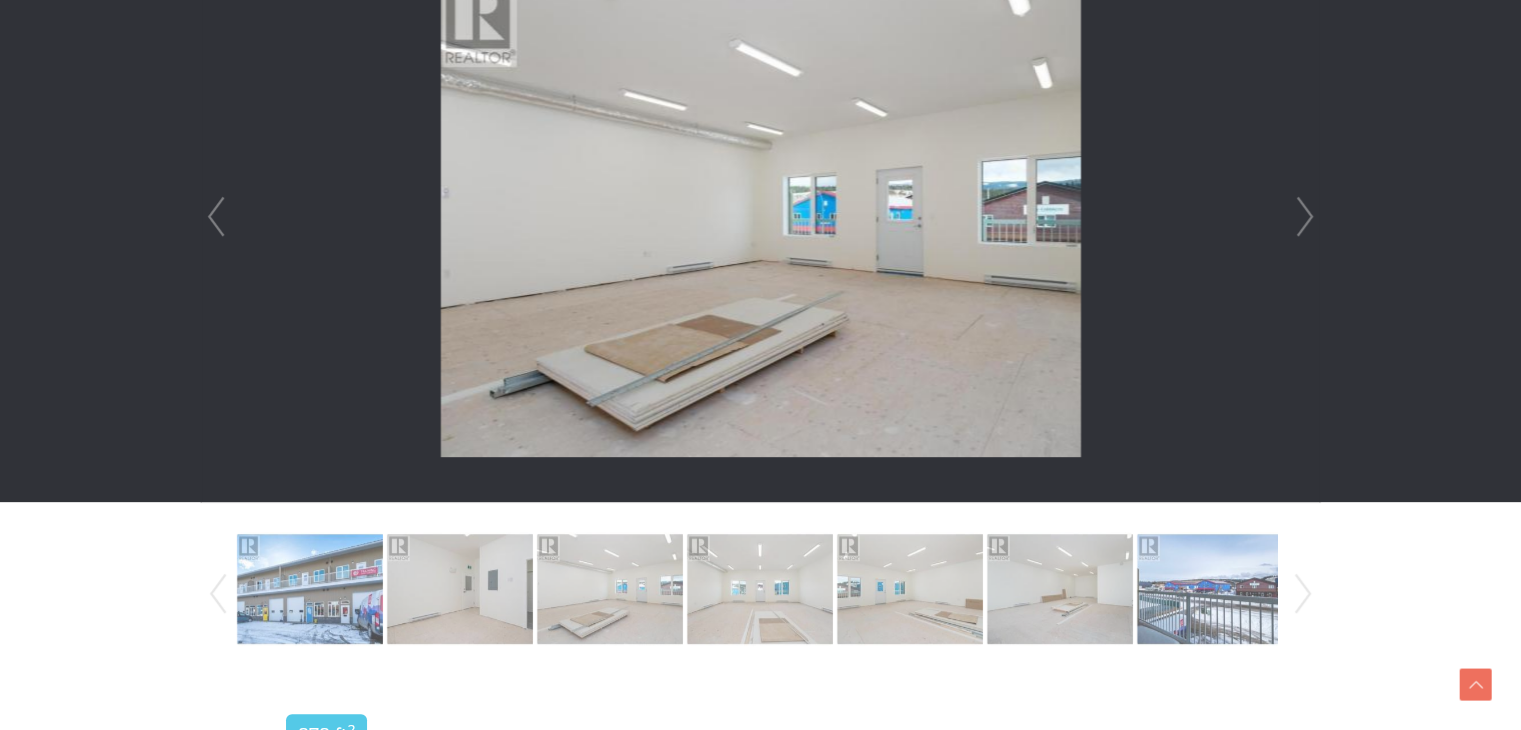 click on "Next" at bounding box center [1305, 217] 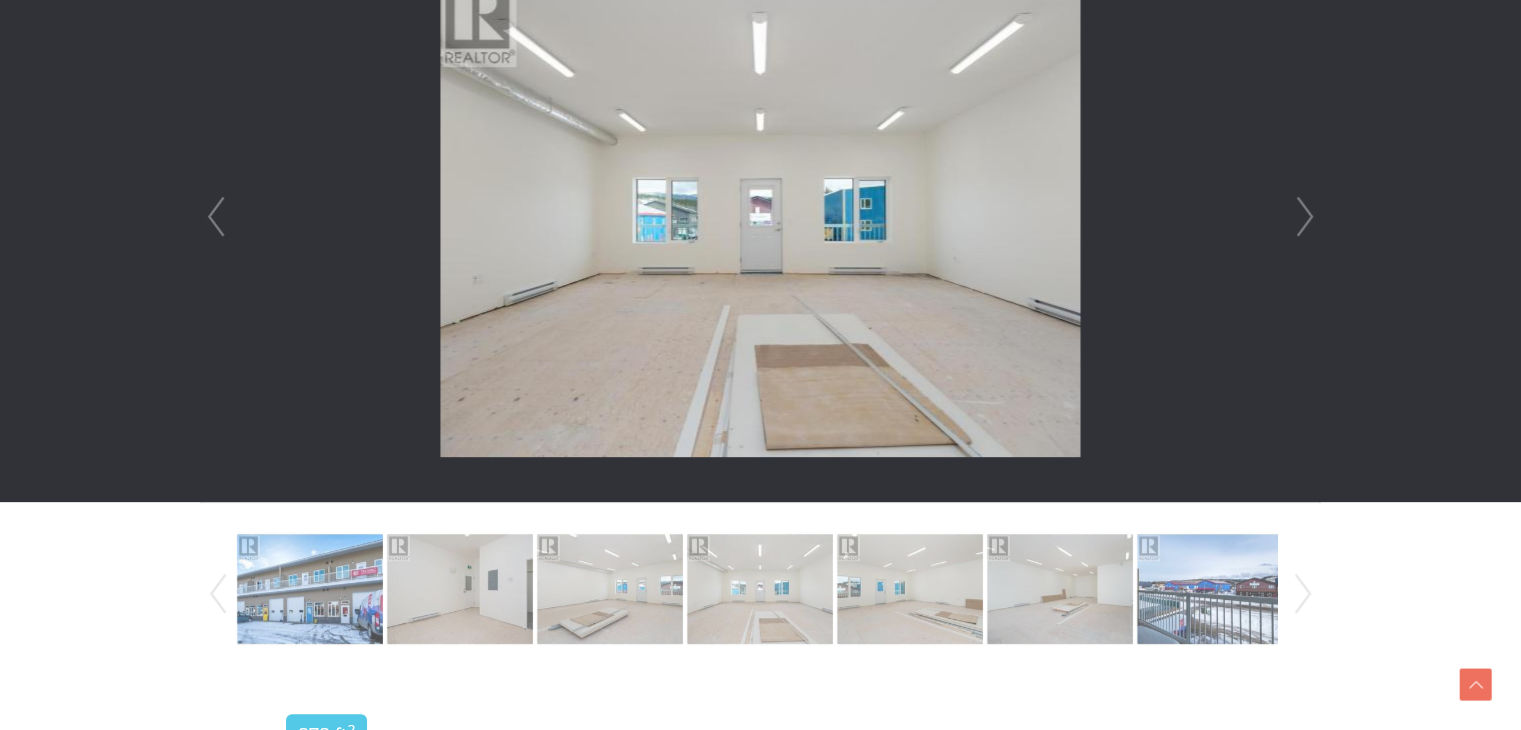click on "Next" at bounding box center [1305, 217] 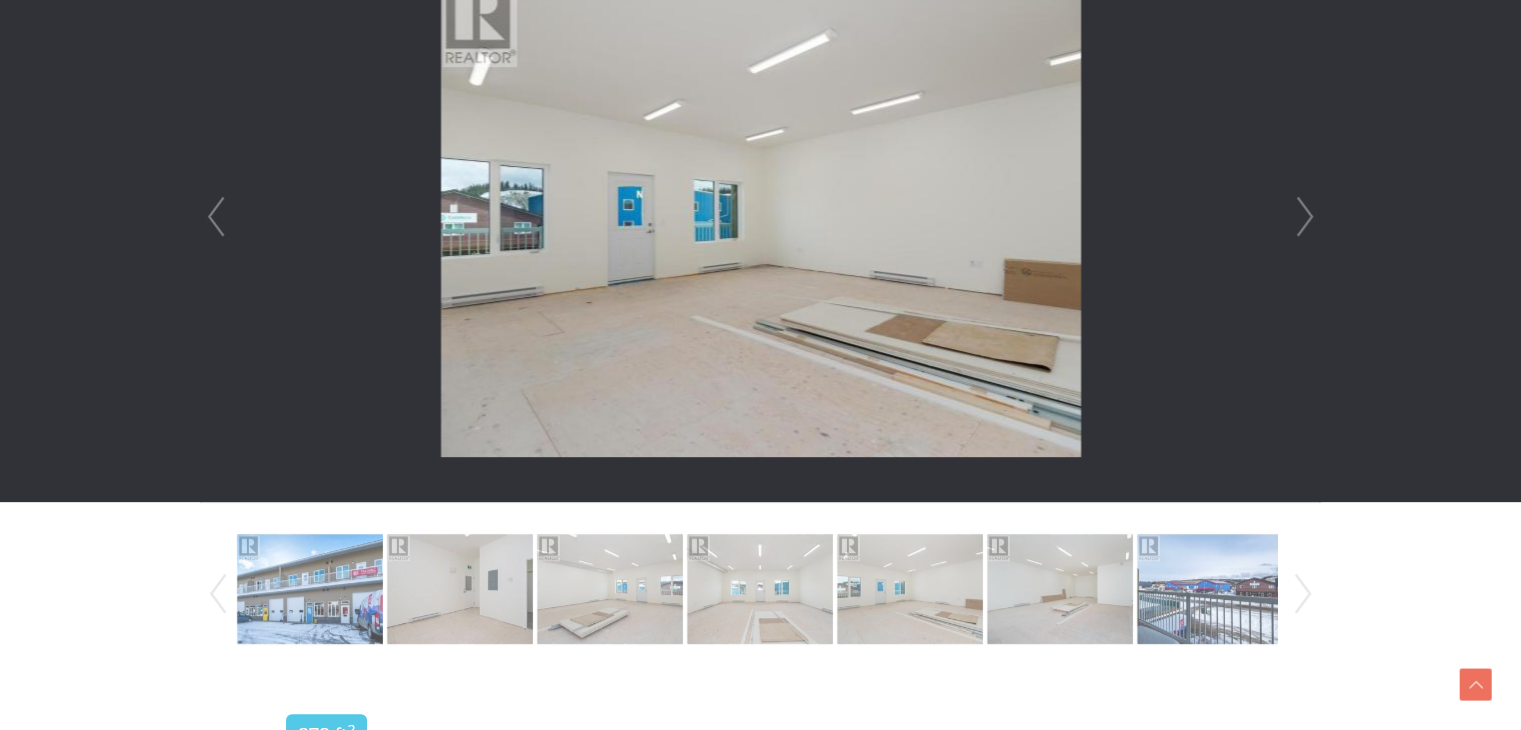 click on "Next" at bounding box center (1305, 217) 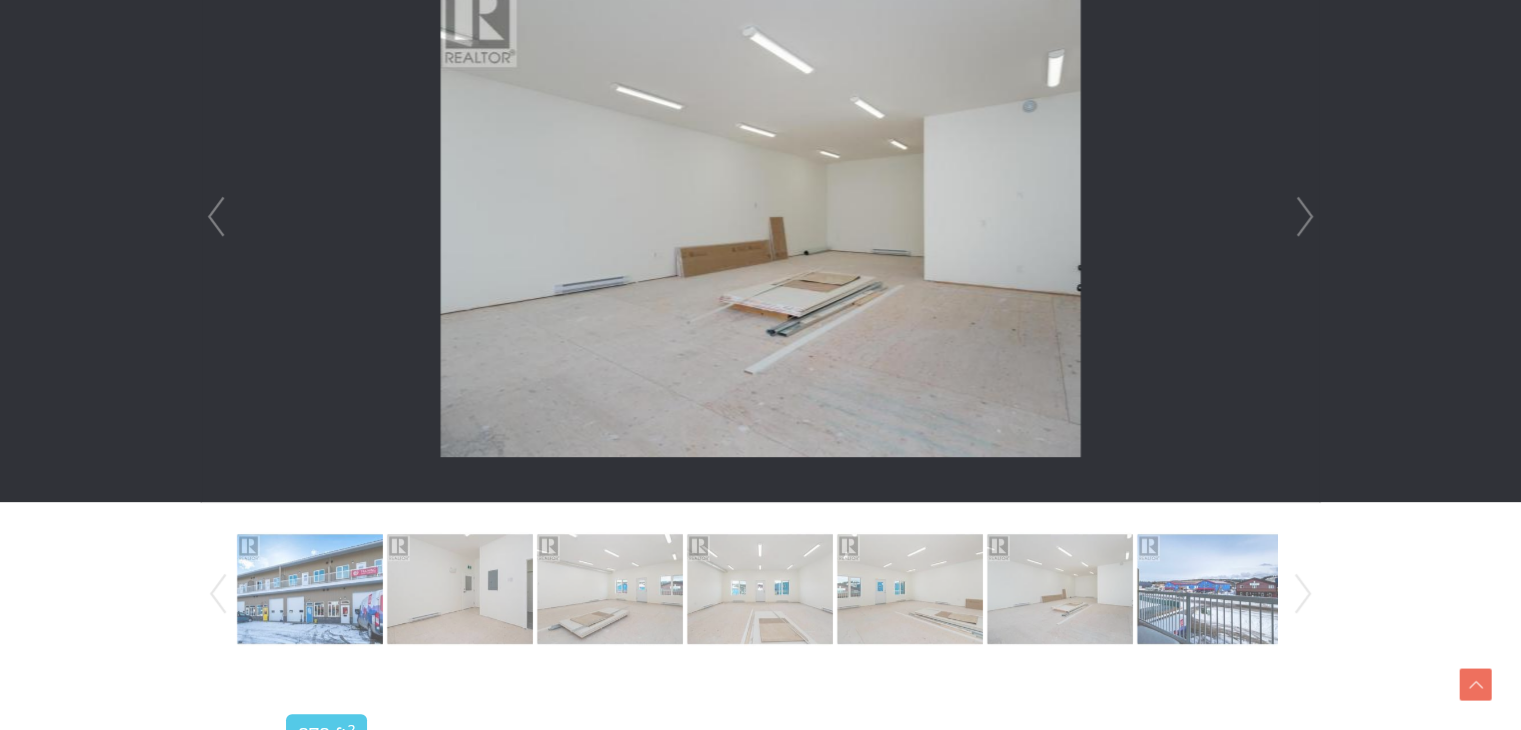 click on "Next" at bounding box center (1305, 217) 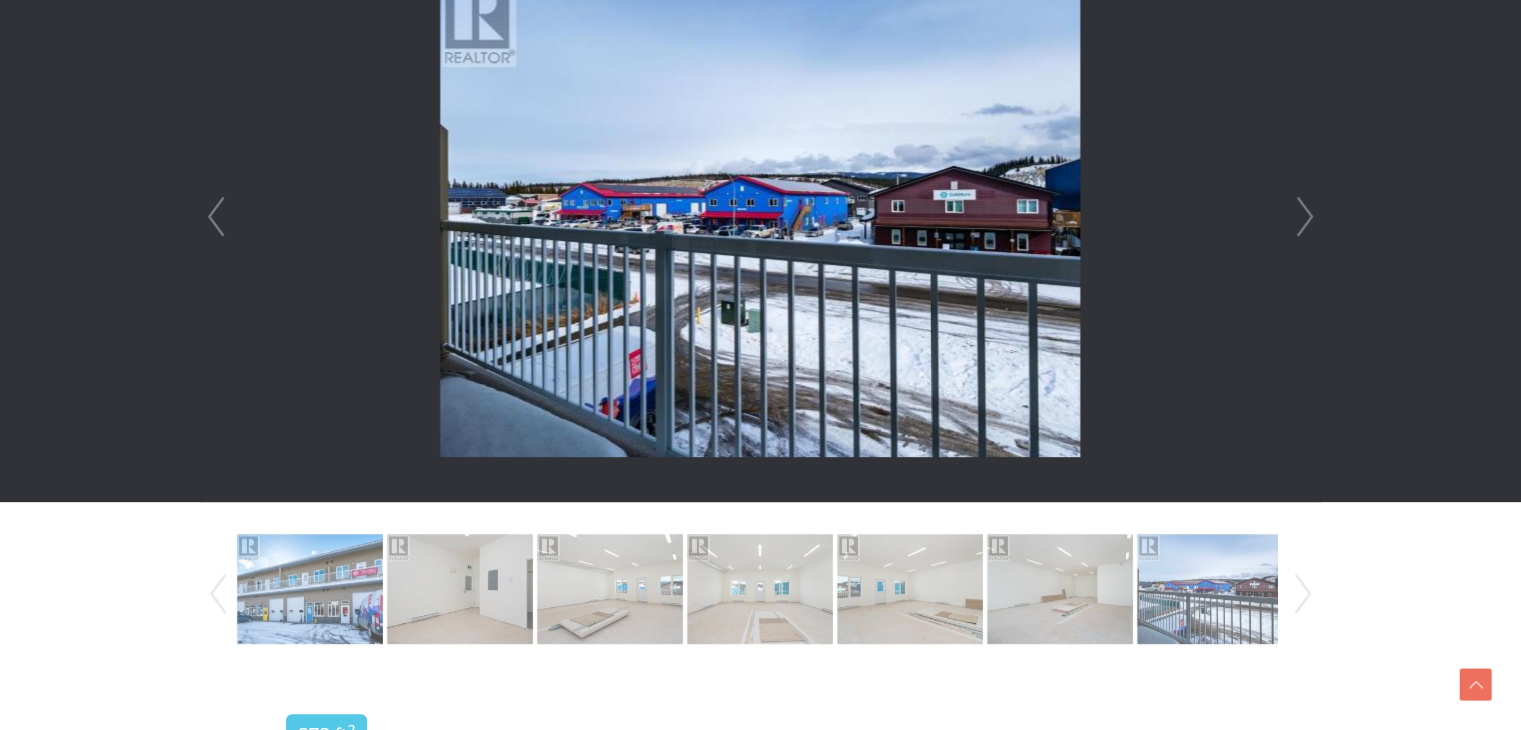 click on "Next" at bounding box center [1305, 217] 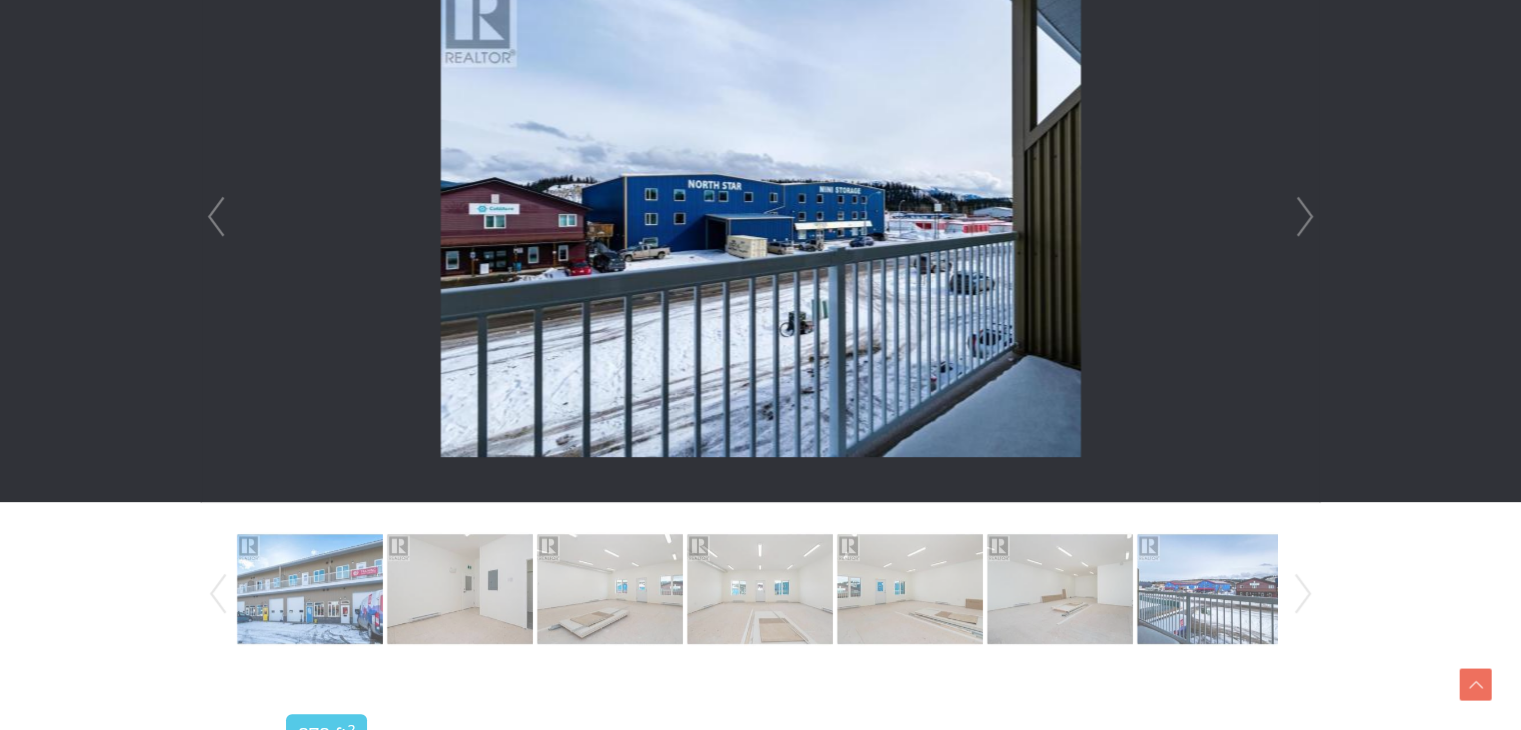 click on "Next" at bounding box center [1305, 217] 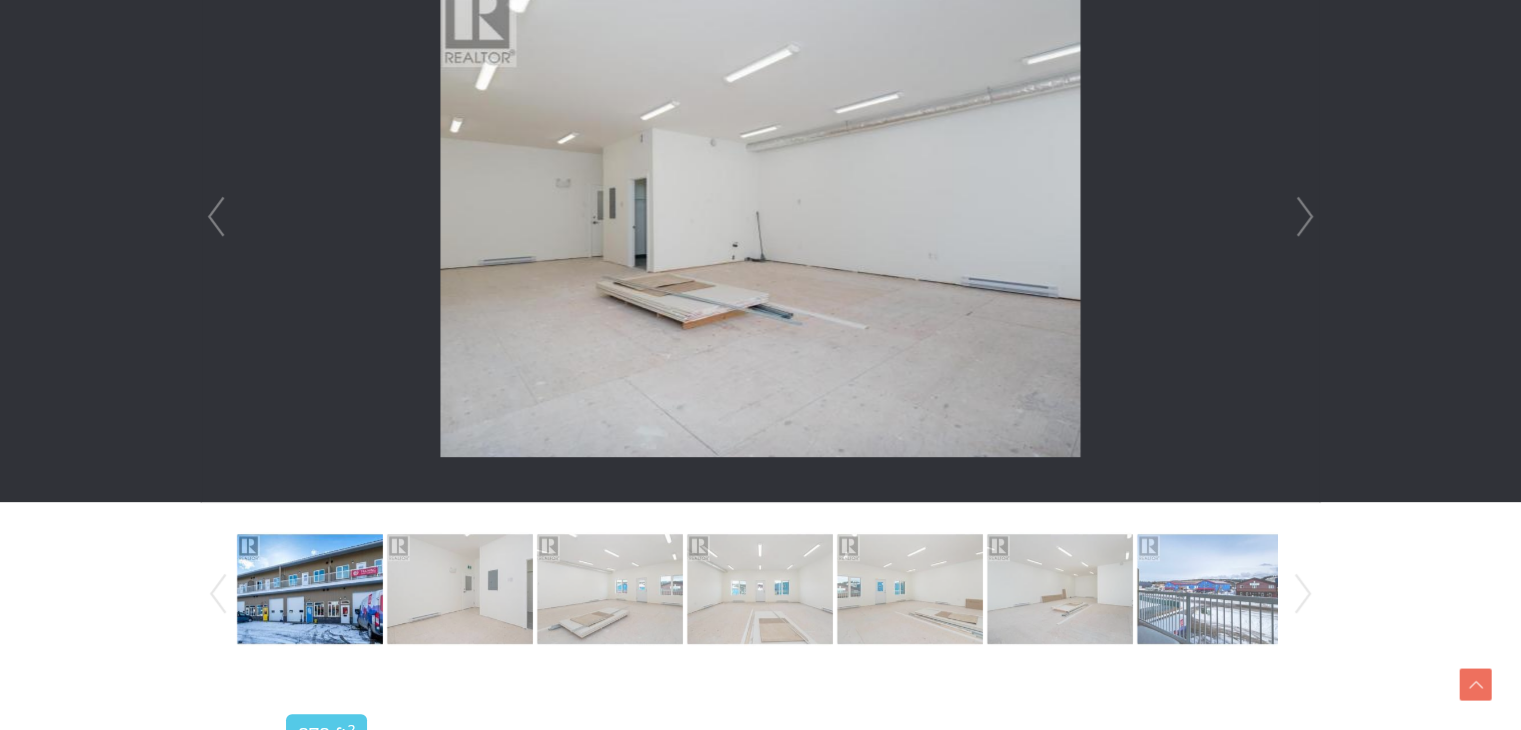click on "Next" at bounding box center [1305, 217] 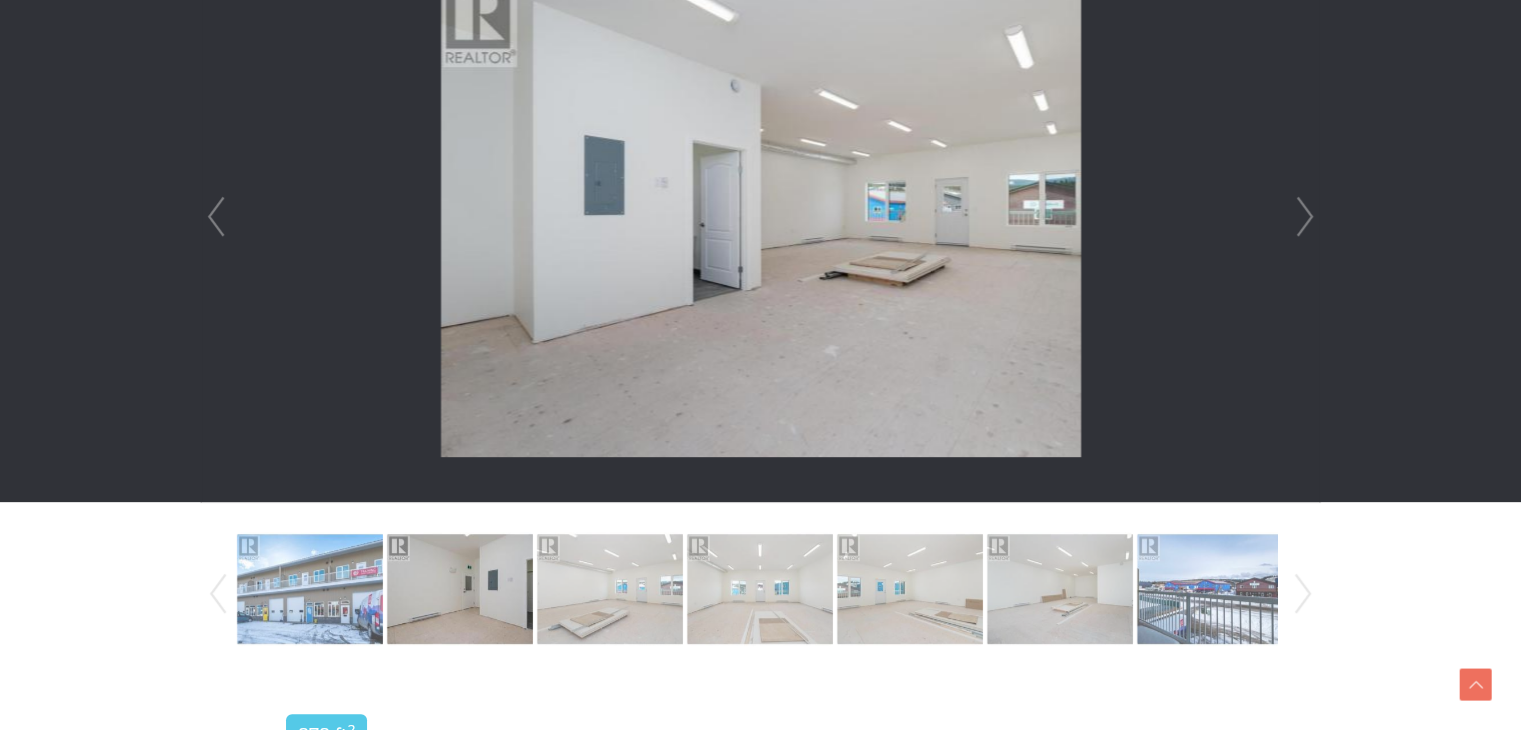 click on "Next" at bounding box center (1305, 217) 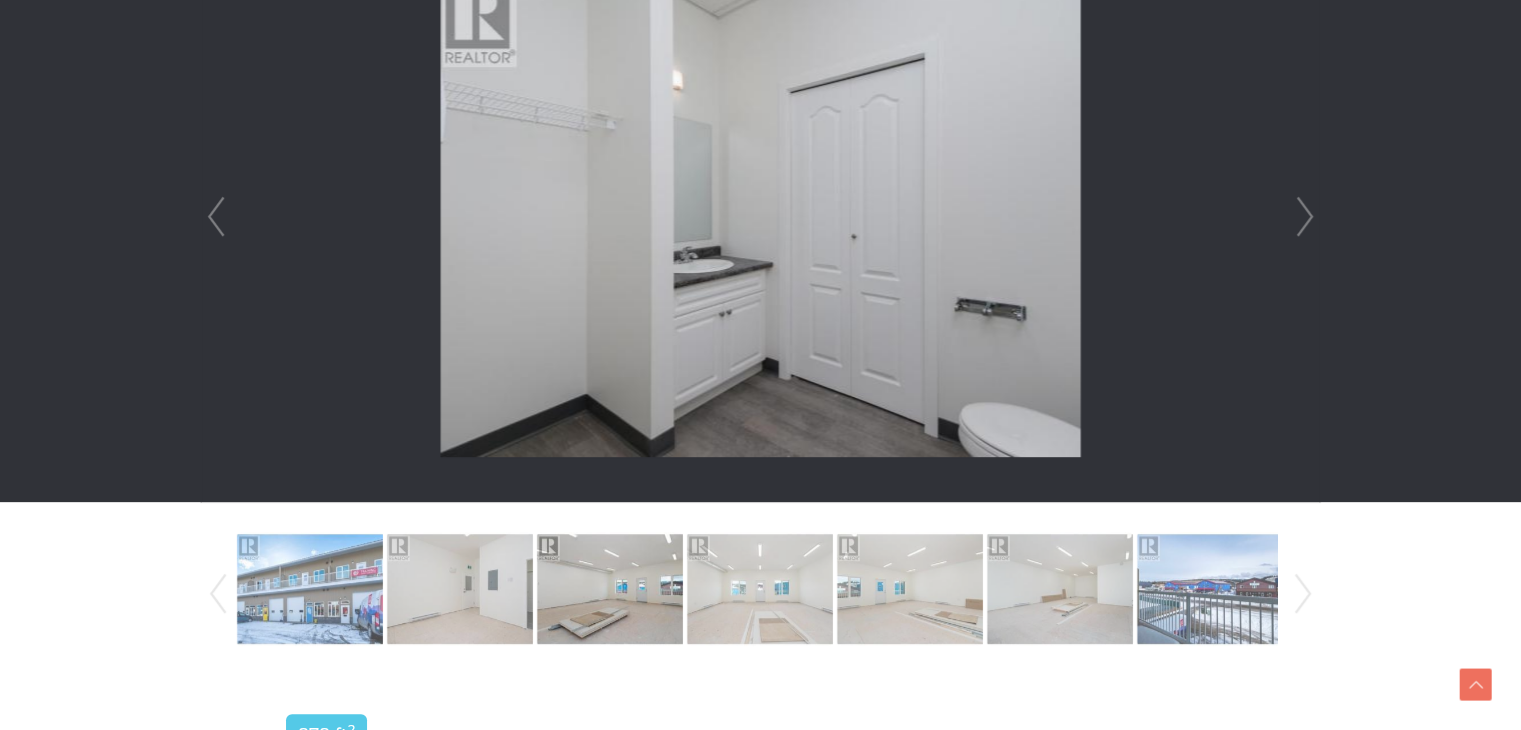 click on "Next" at bounding box center [1305, 217] 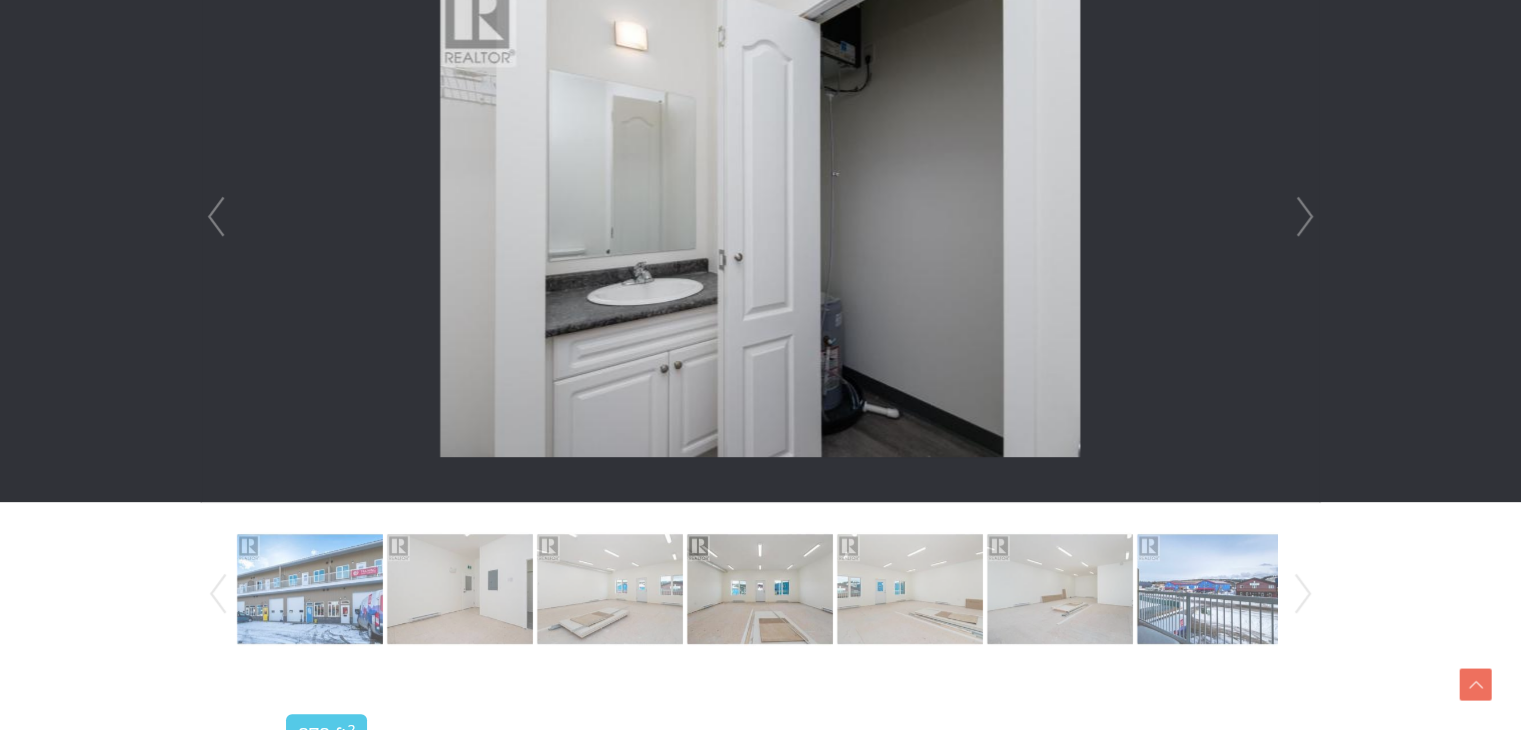 click on "Next" at bounding box center [1305, 217] 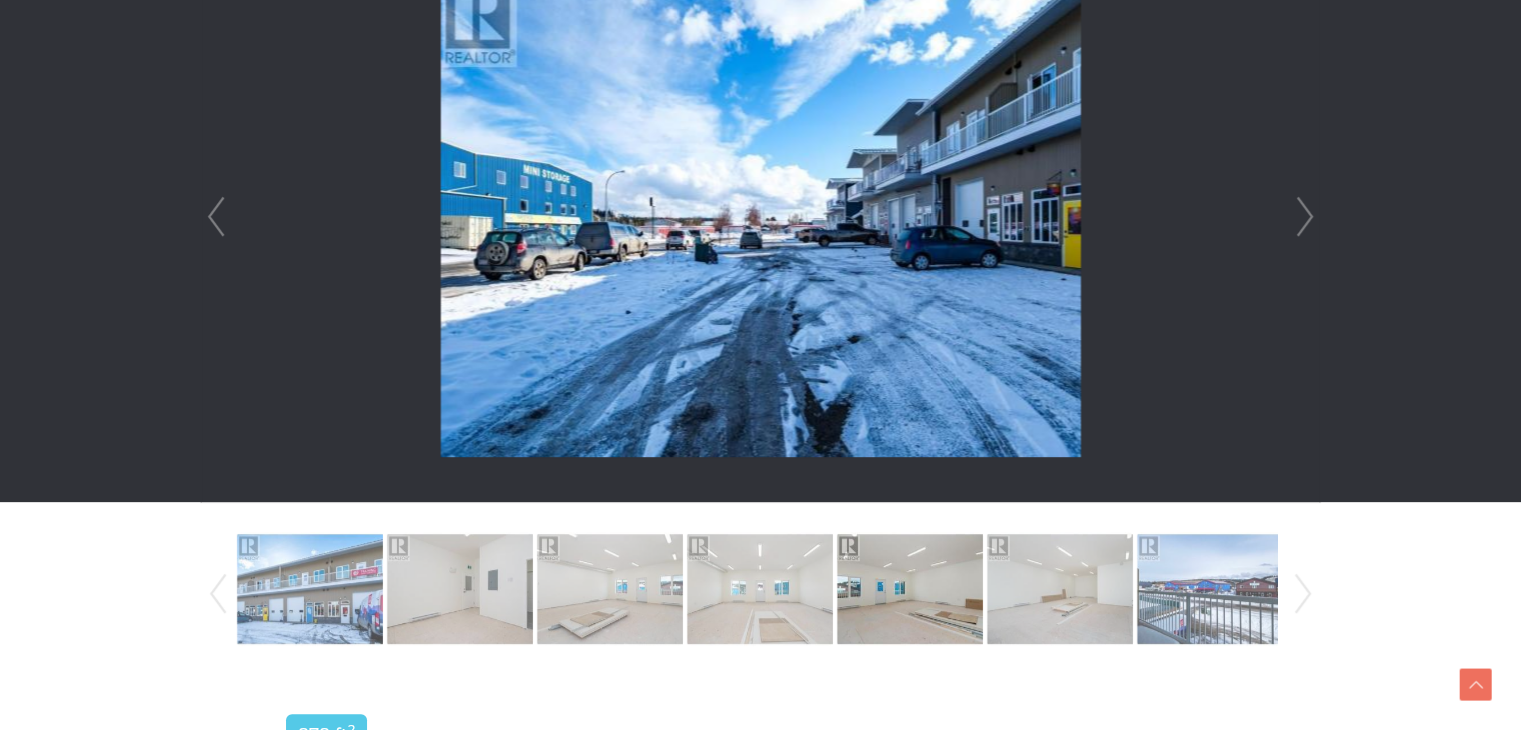 click on "Next" at bounding box center (1305, 217) 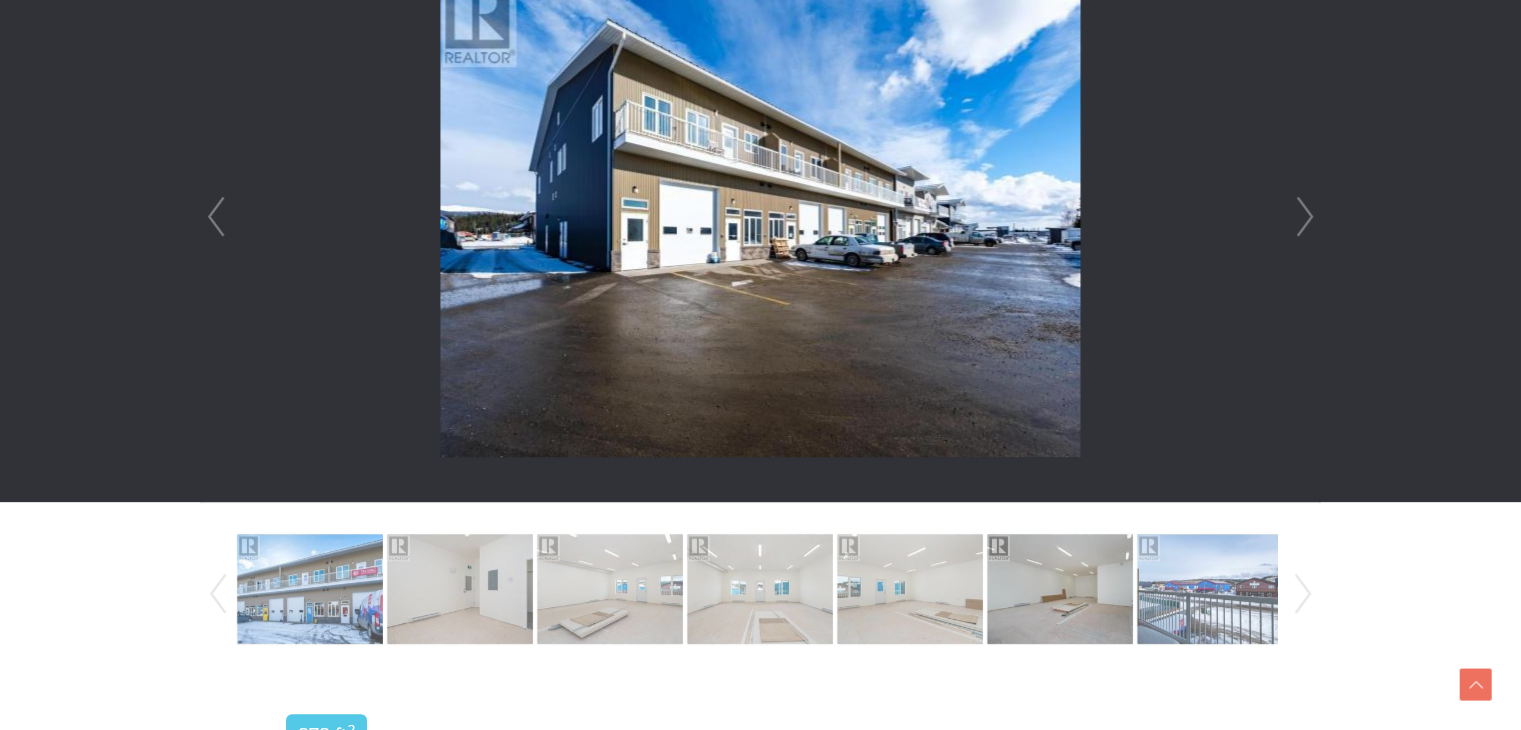 click on "Next" at bounding box center (1305, 217) 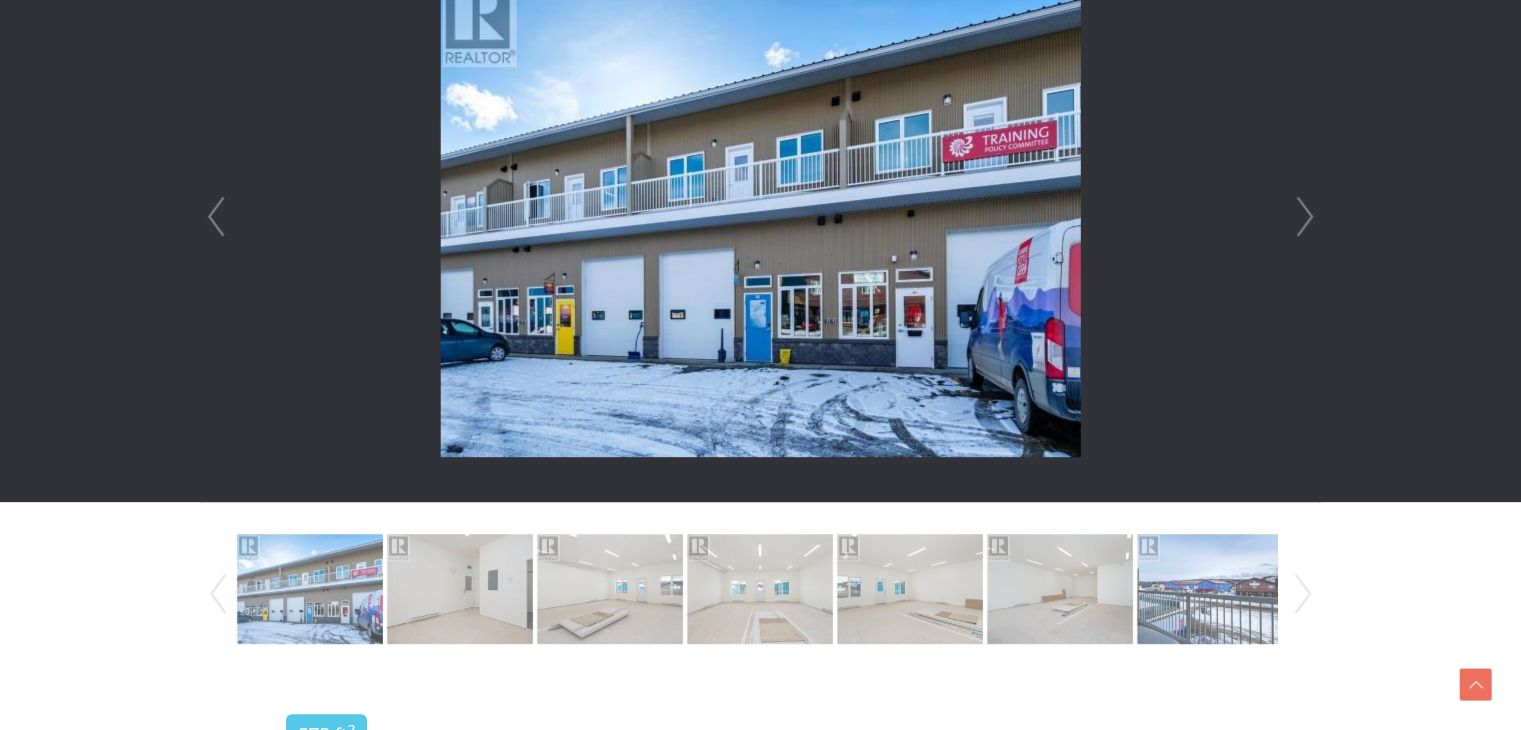 click on "Next" at bounding box center [1305, 217] 